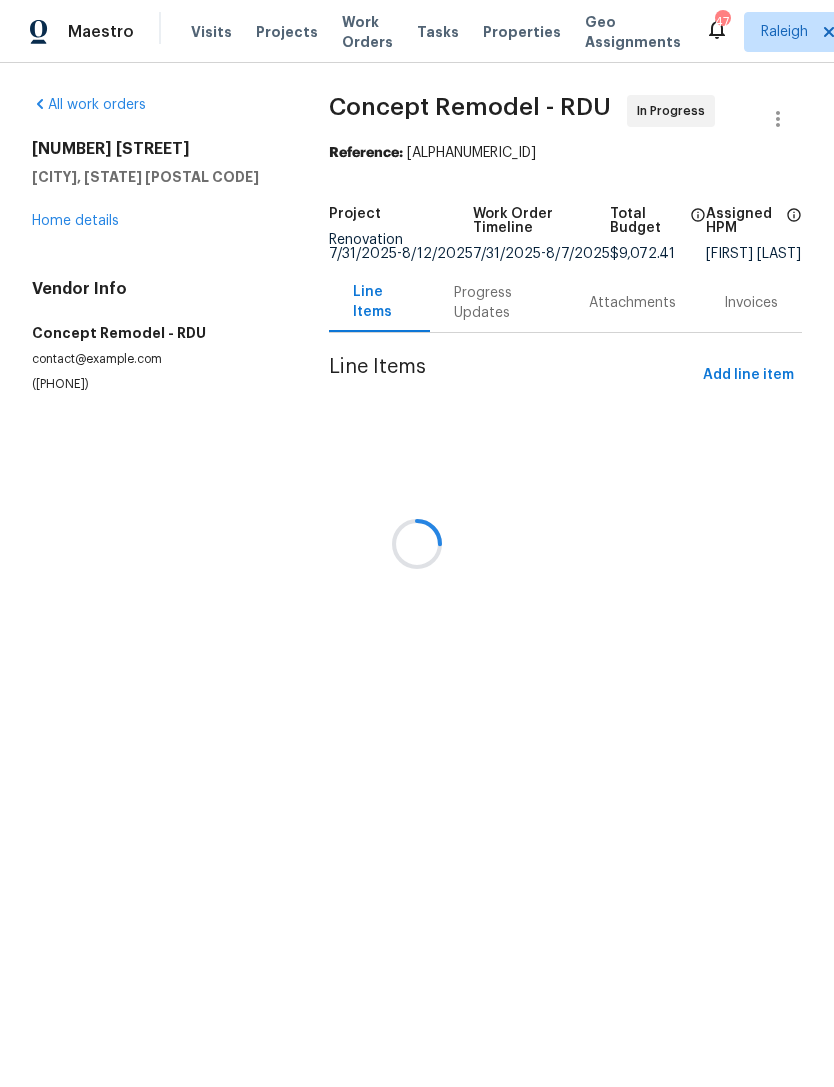 scroll, scrollTop: 0, scrollLeft: 0, axis: both 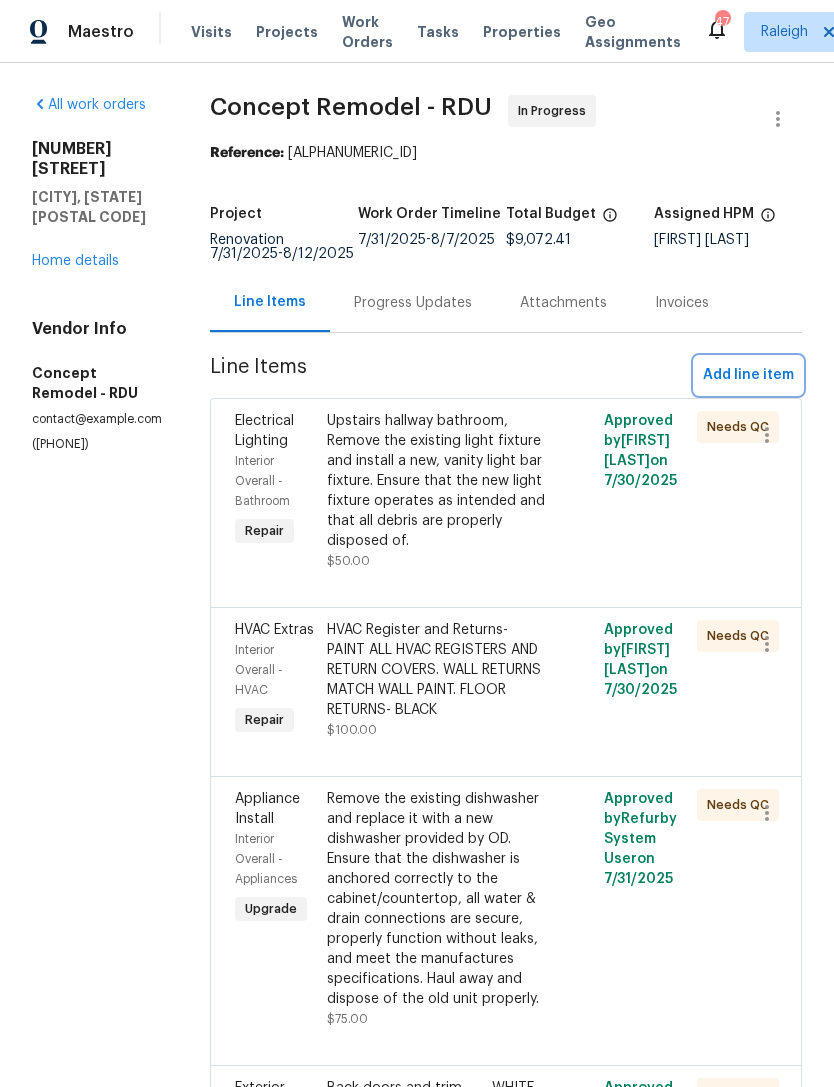 click on "Add line item" at bounding box center [748, 375] 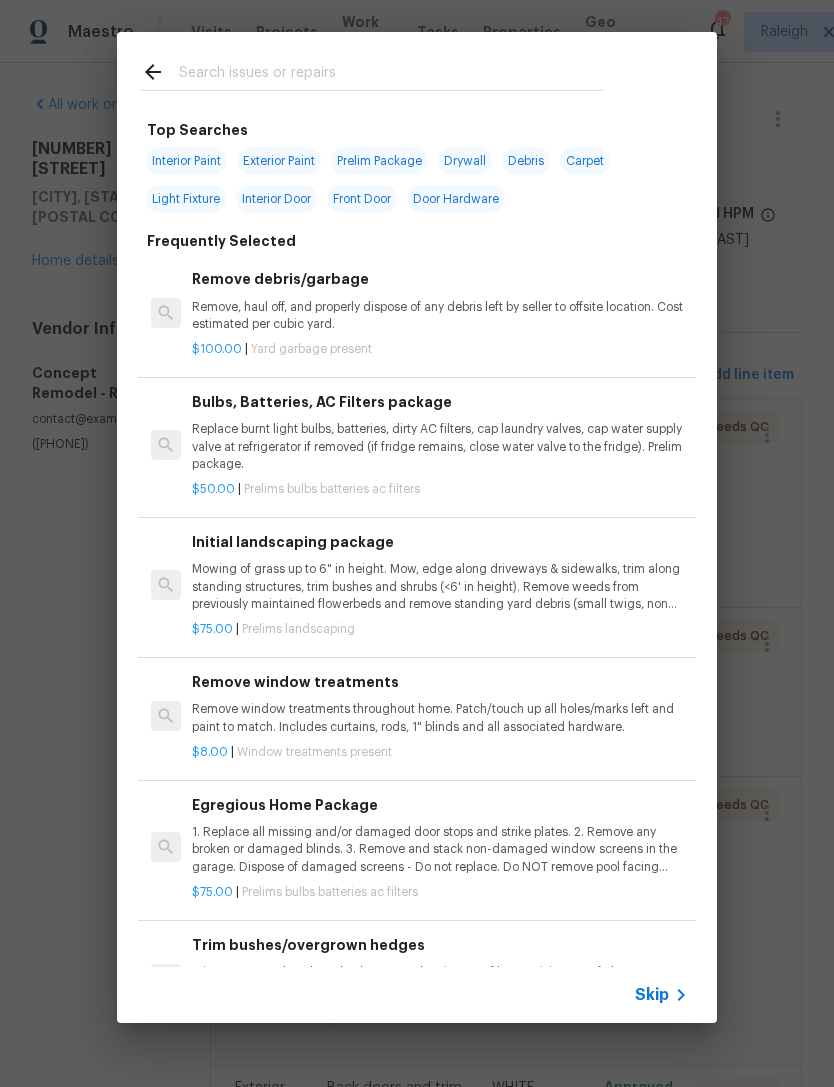 click on "Interior Paint" at bounding box center [186, 161] 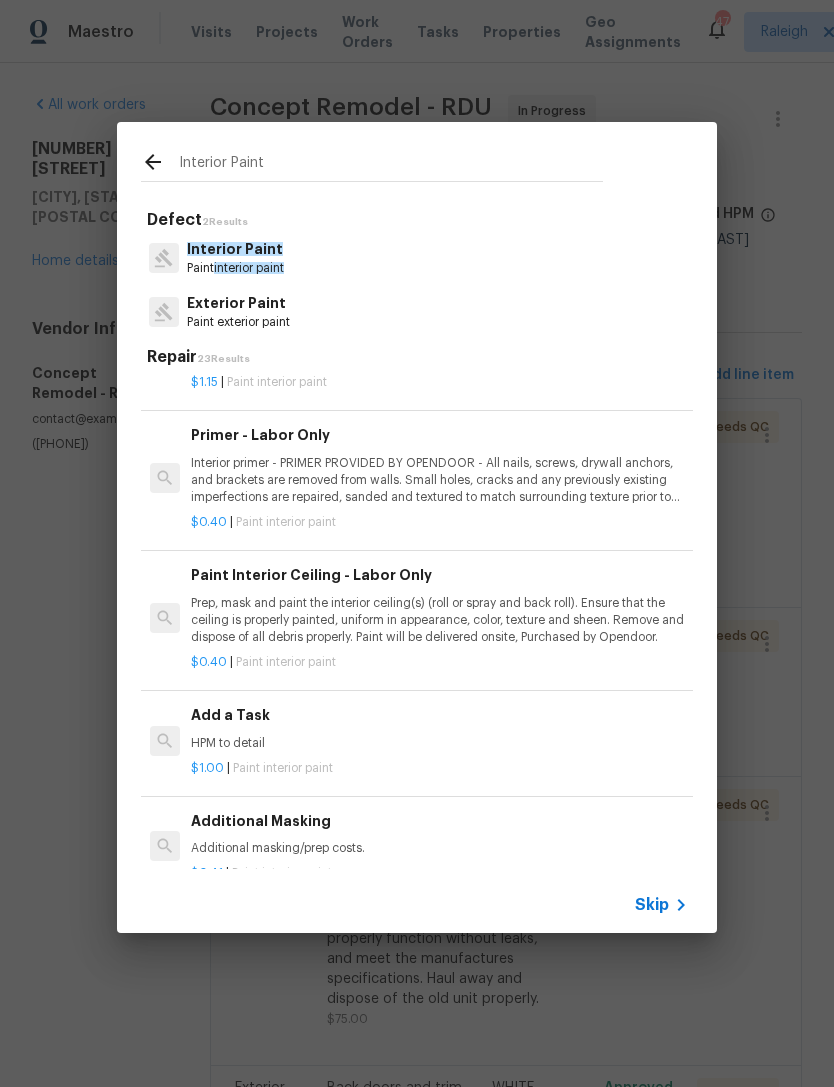 scroll, scrollTop: 594, scrollLeft: 1, axis: both 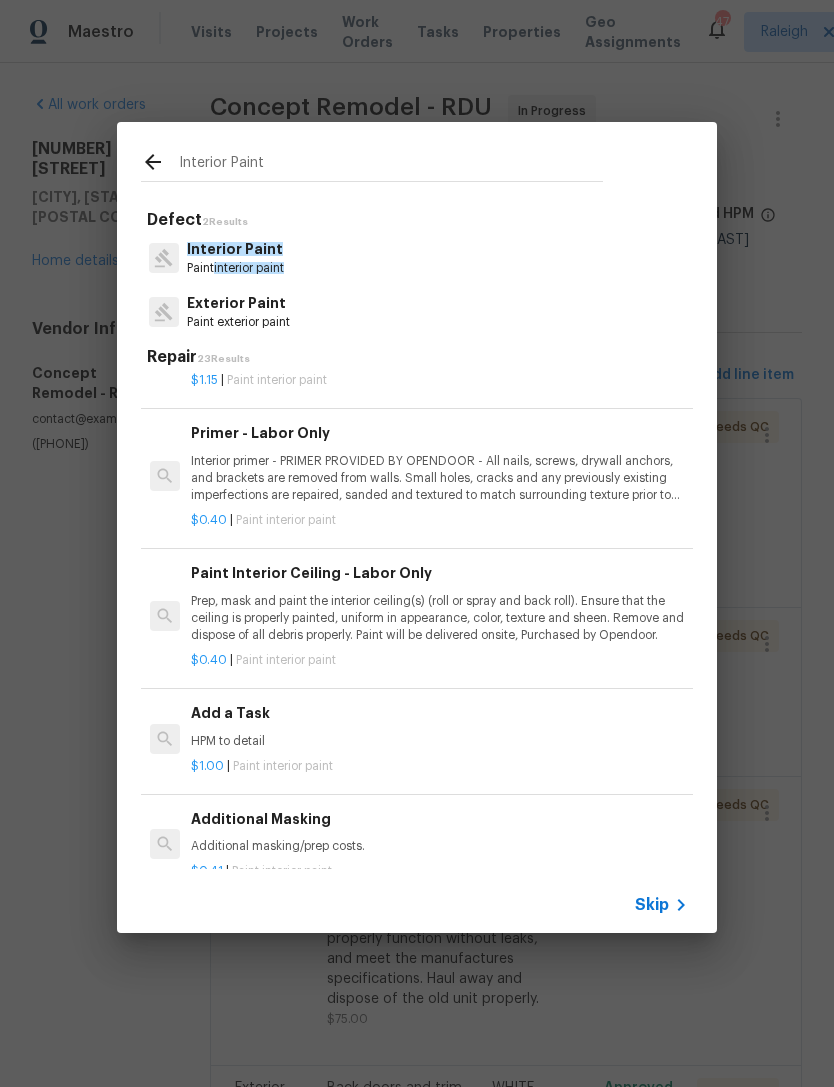 click on "Add a Task" at bounding box center (439, 713) 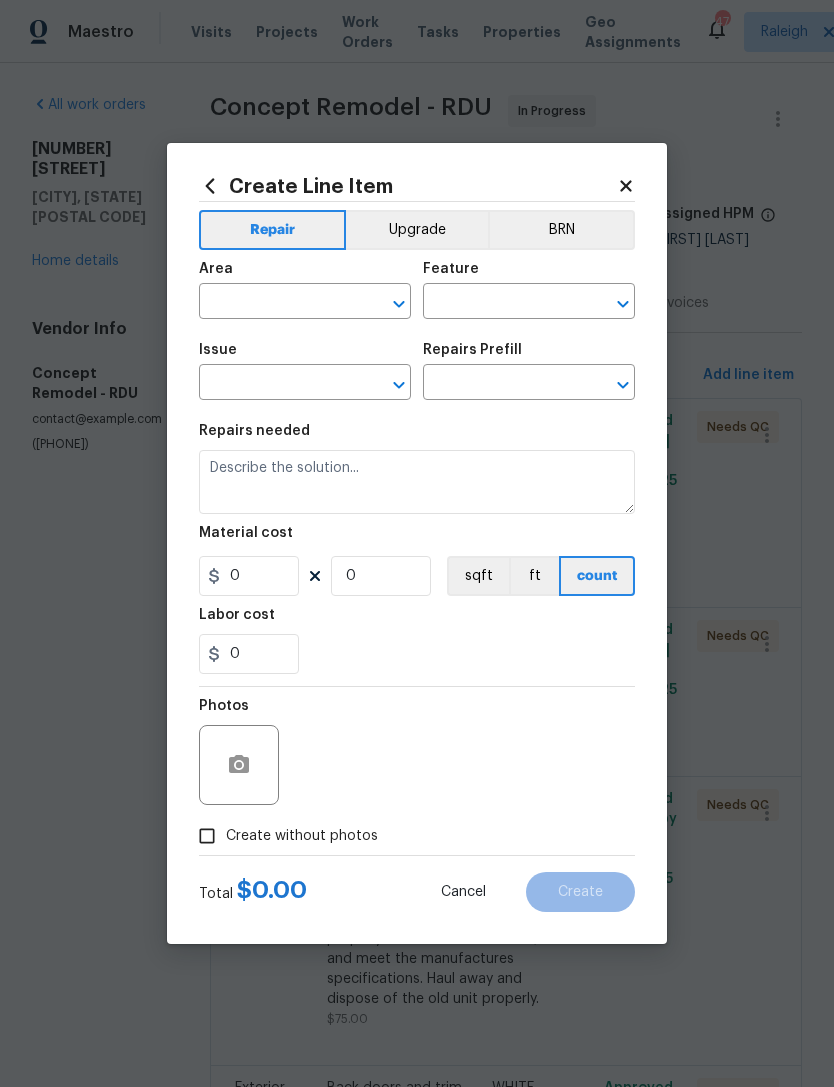 type on "Overall Paint" 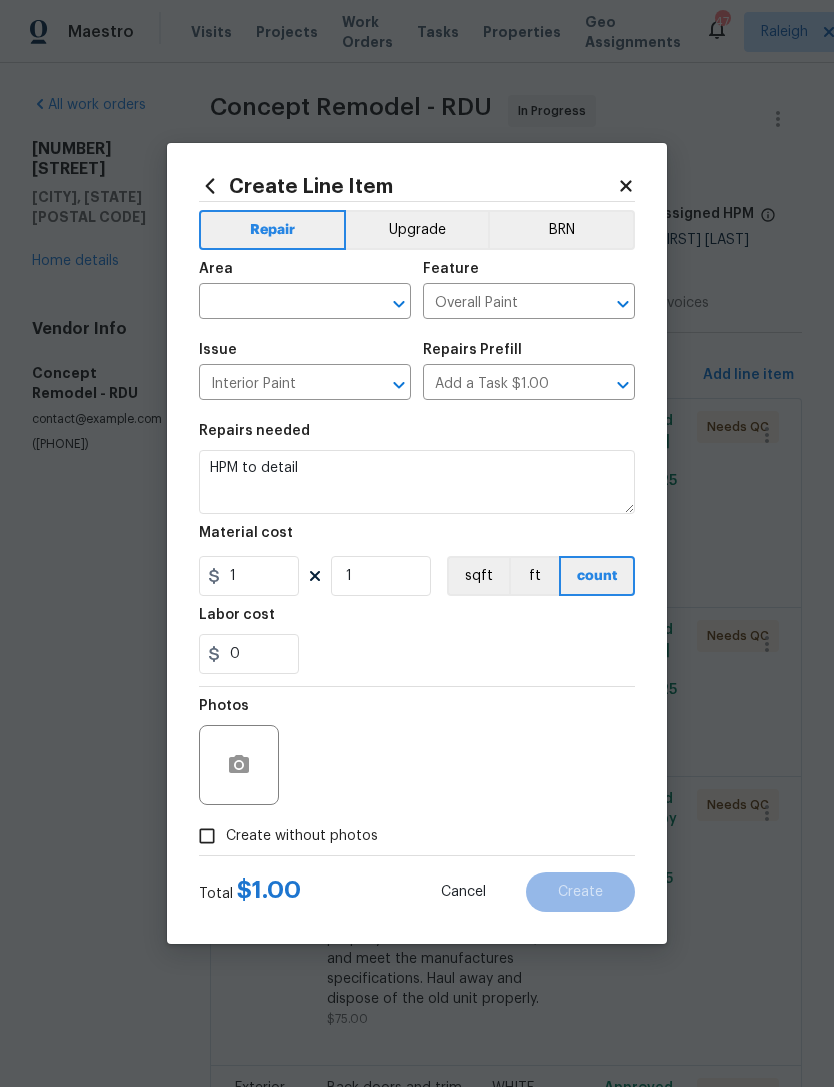 click 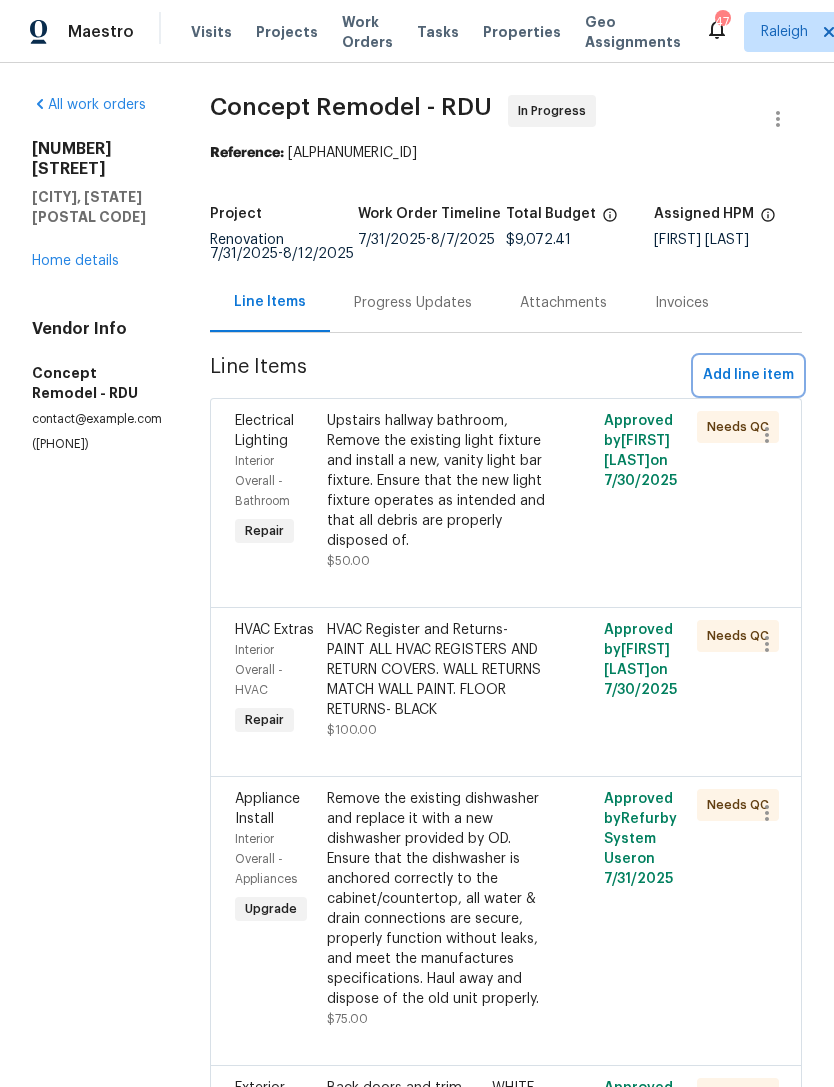 click on "Add line item" at bounding box center (748, 375) 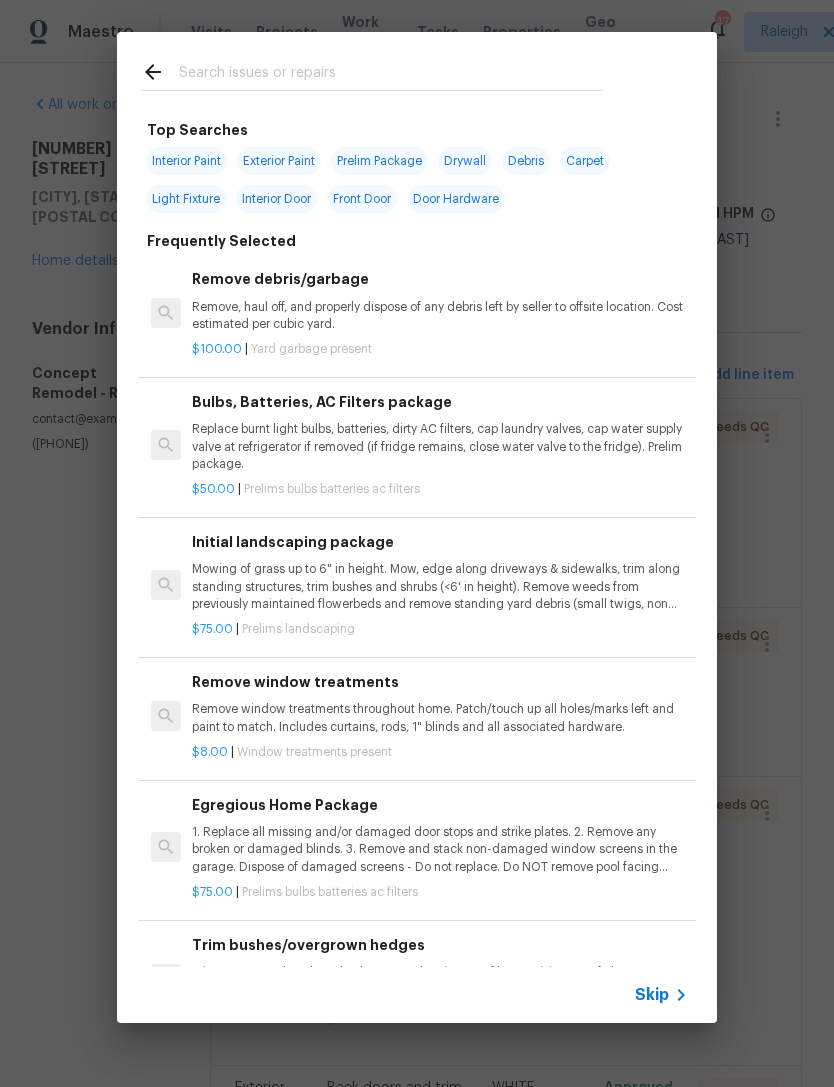 click at bounding box center [391, 75] 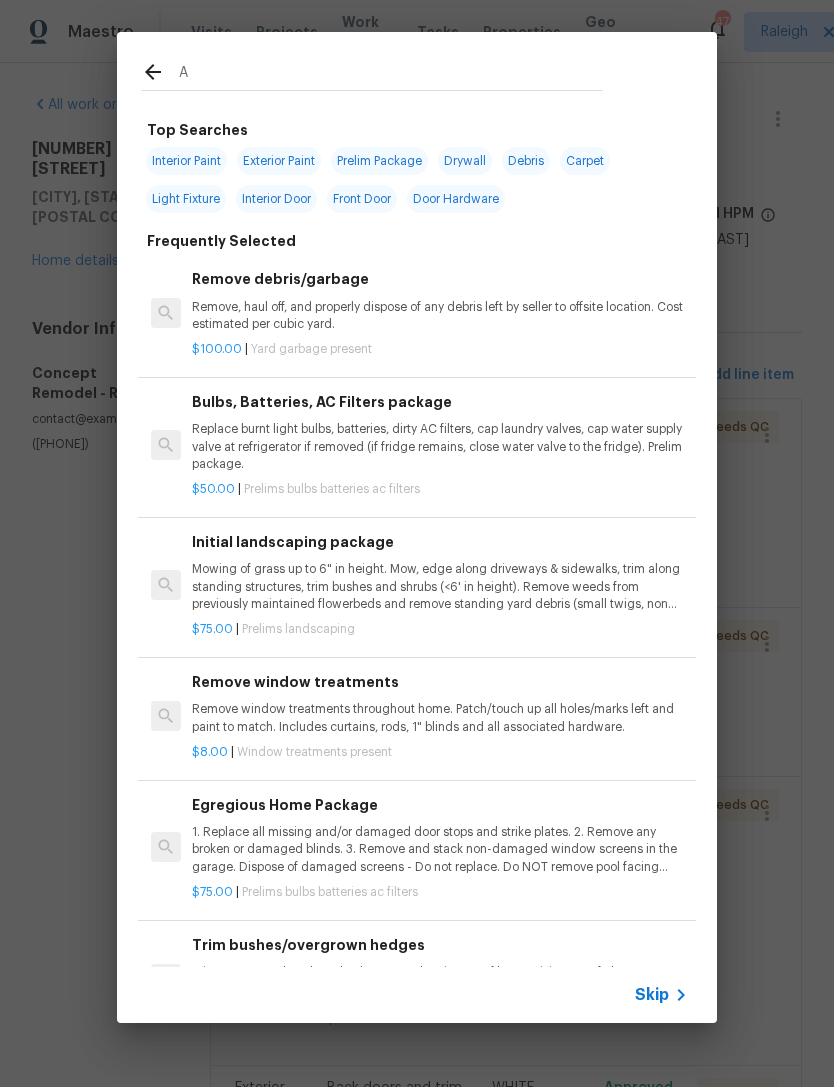type on "Ad" 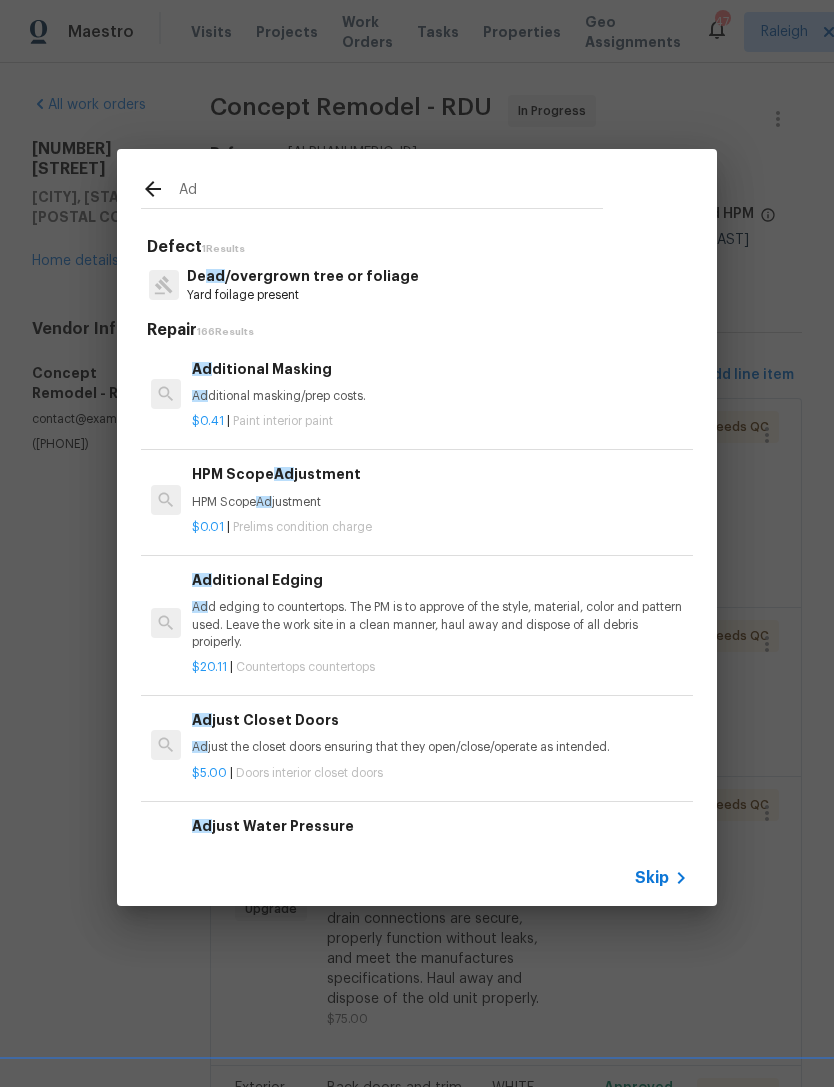 click on "Ad ditional masking/prep costs." at bounding box center (440, 396) 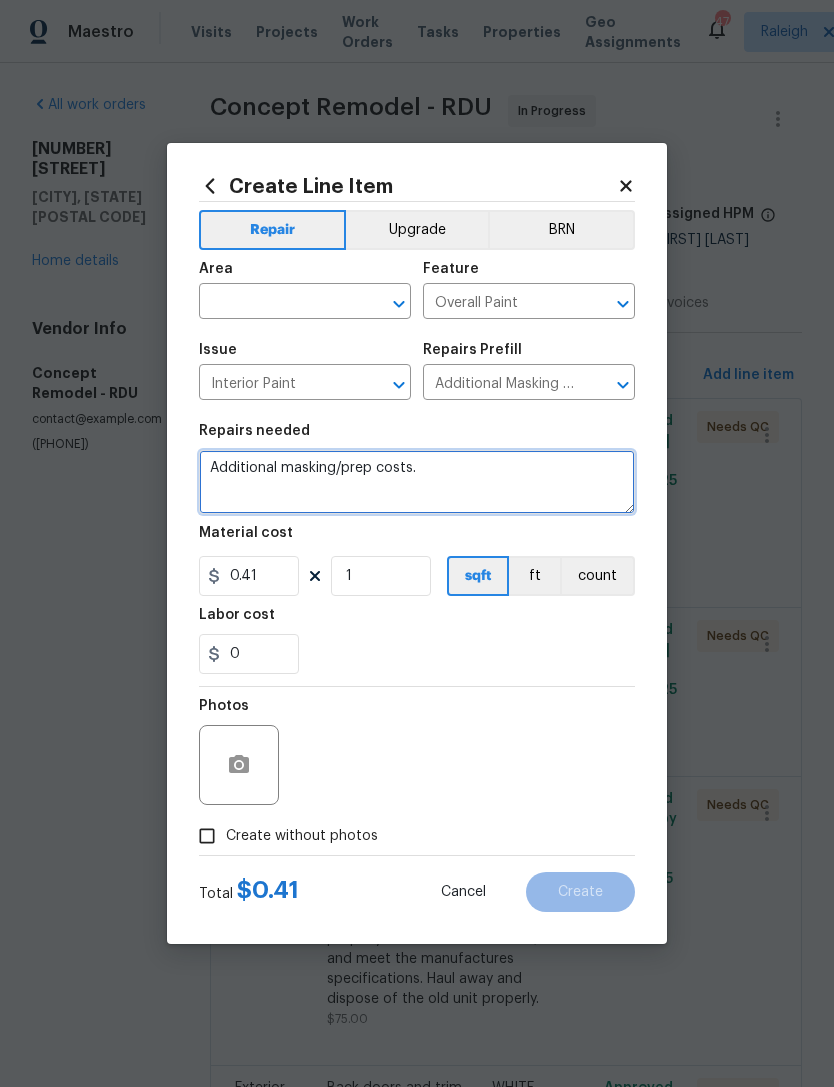click on "Additional masking/prep costs." at bounding box center [417, 482] 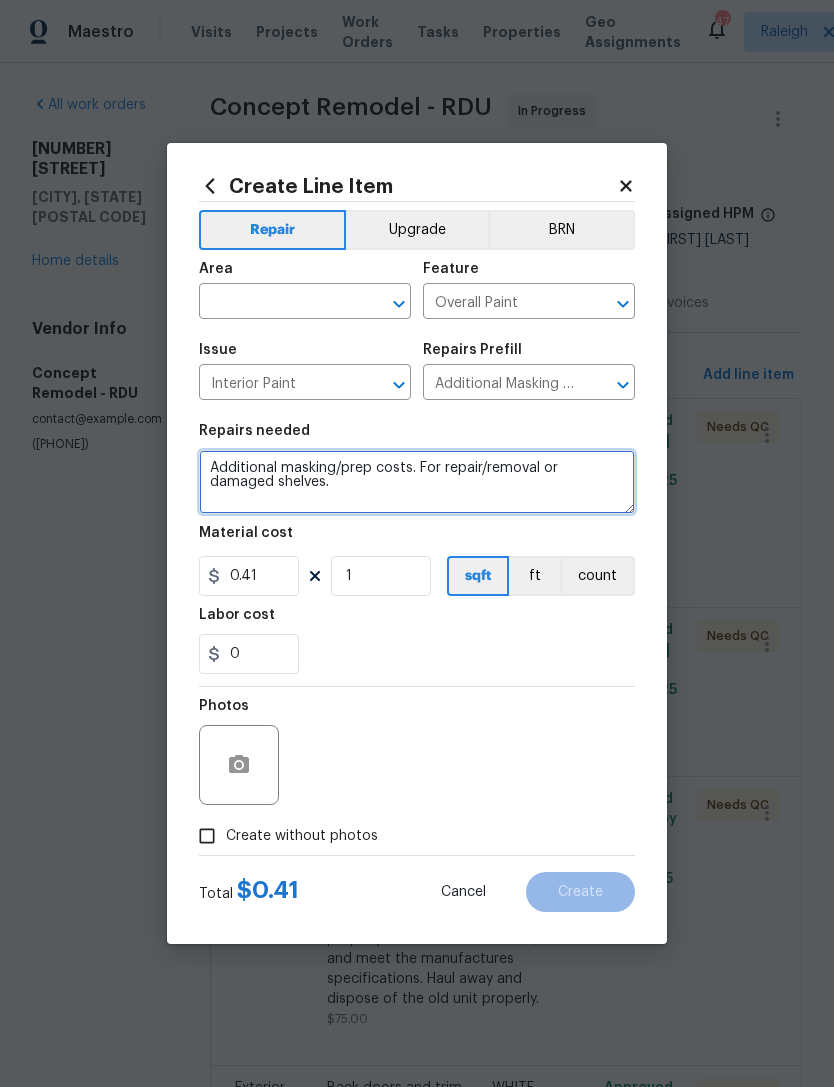 click on "Additional masking/prep costs. For repair/removal or damaged shelves." at bounding box center [417, 482] 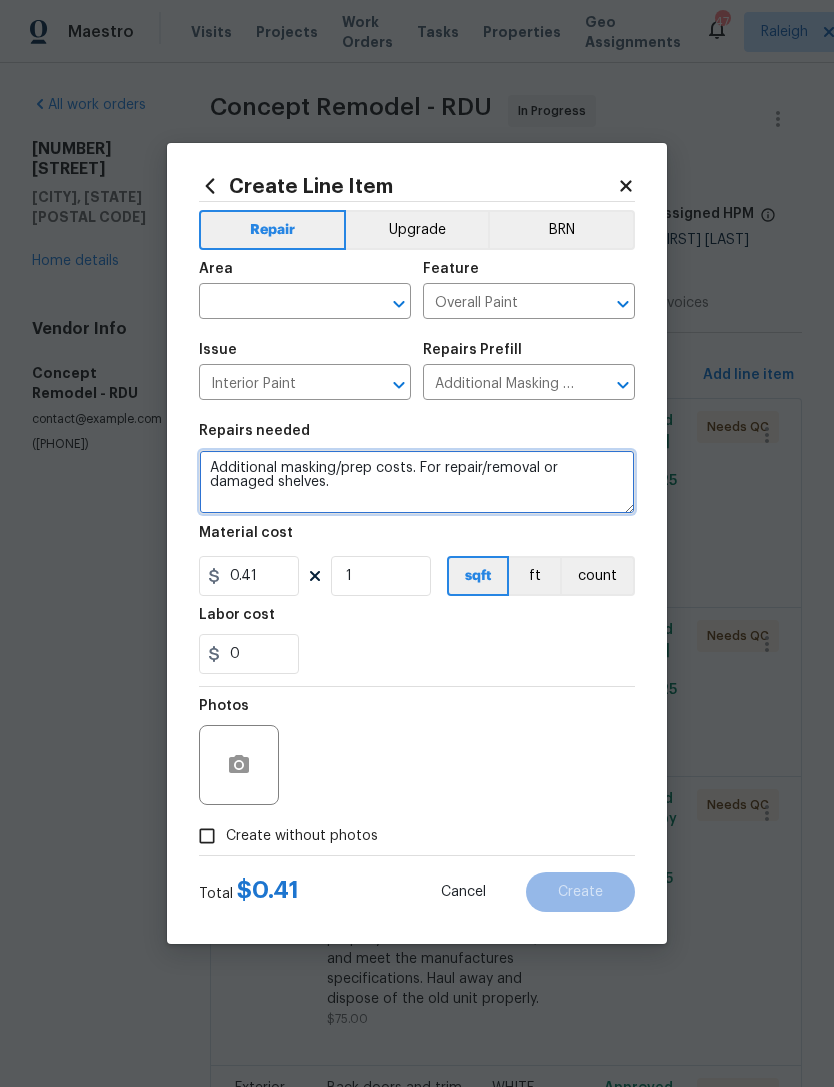 click on "Additional masking/prep costs. For repair/removal or damaged shelves." at bounding box center (417, 482) 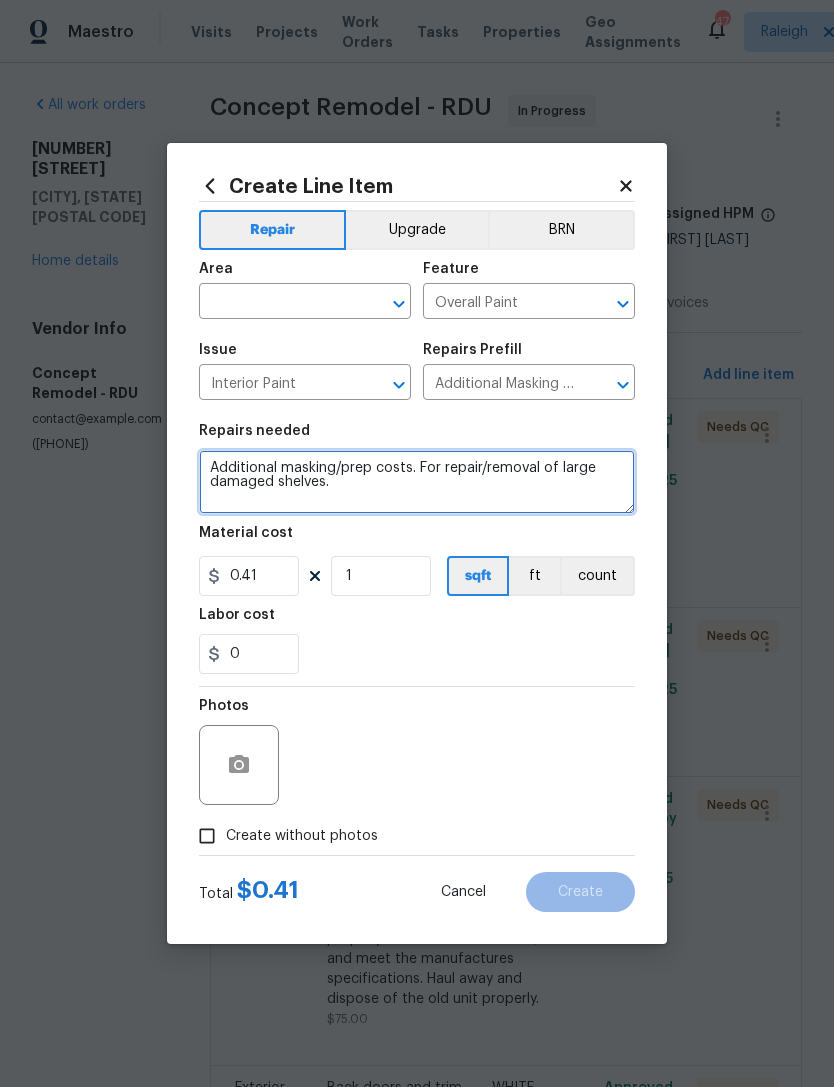 type on "Additional masking/prep costs. For repair/removal of large damaged shelves." 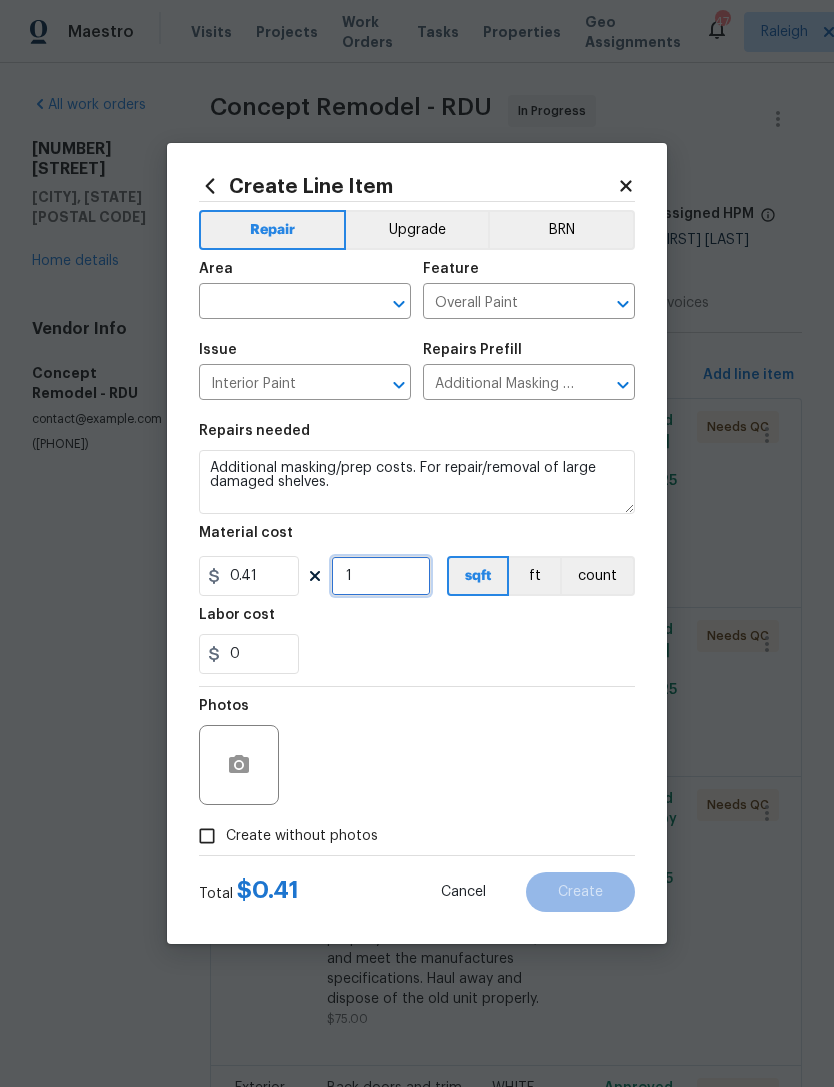 click on "1" at bounding box center [381, 576] 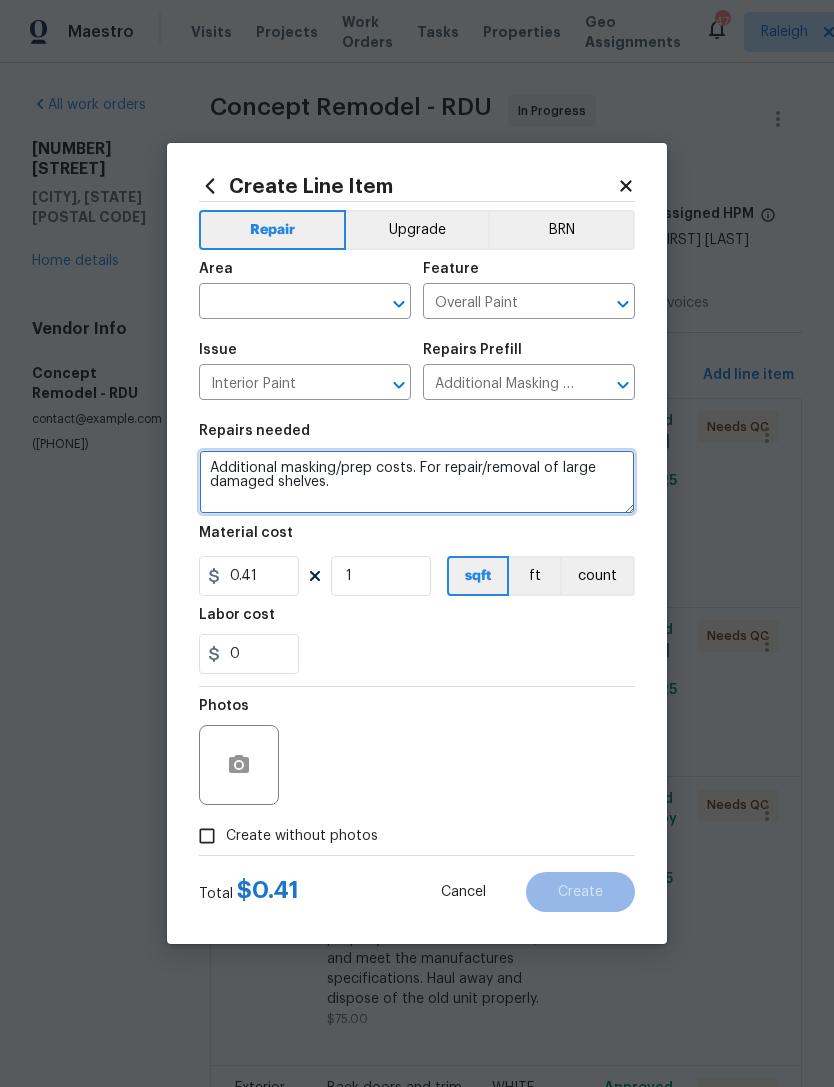 click on "Additional masking/prep costs. For repair/removal of large damaged shelves." at bounding box center [417, 482] 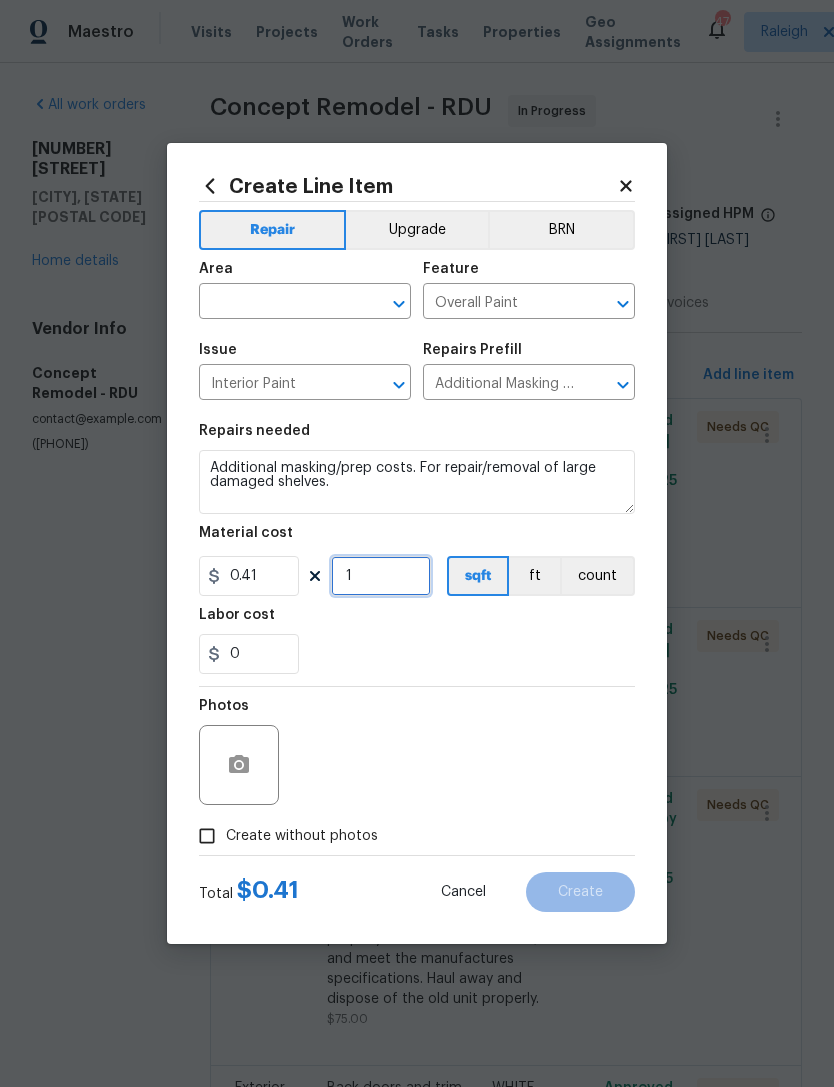 click on "1" at bounding box center [381, 576] 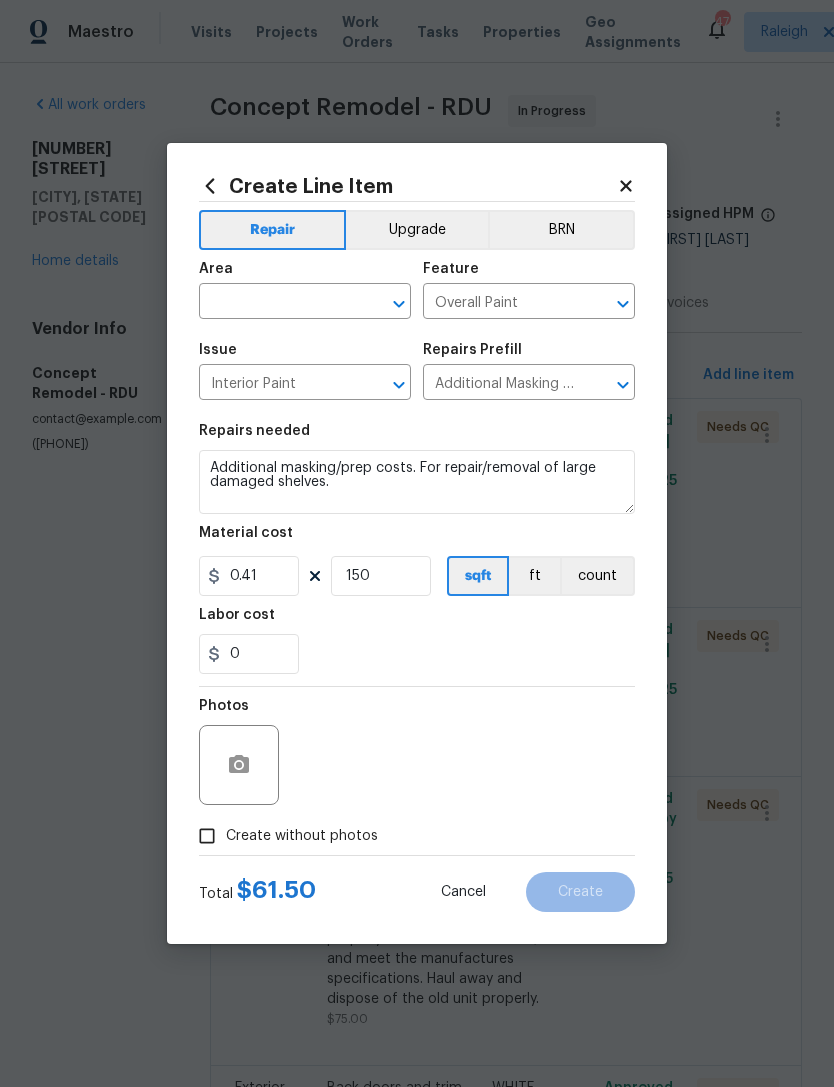 click on "0" at bounding box center [417, 654] 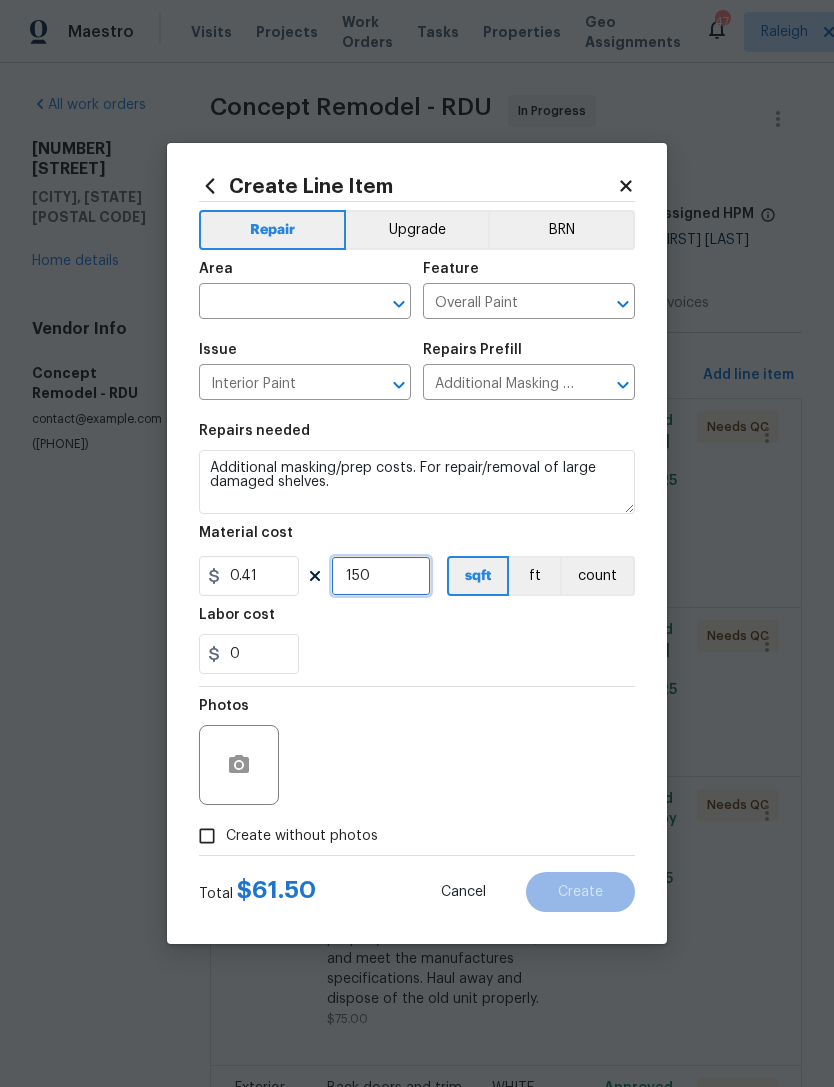 click on "150" at bounding box center [381, 576] 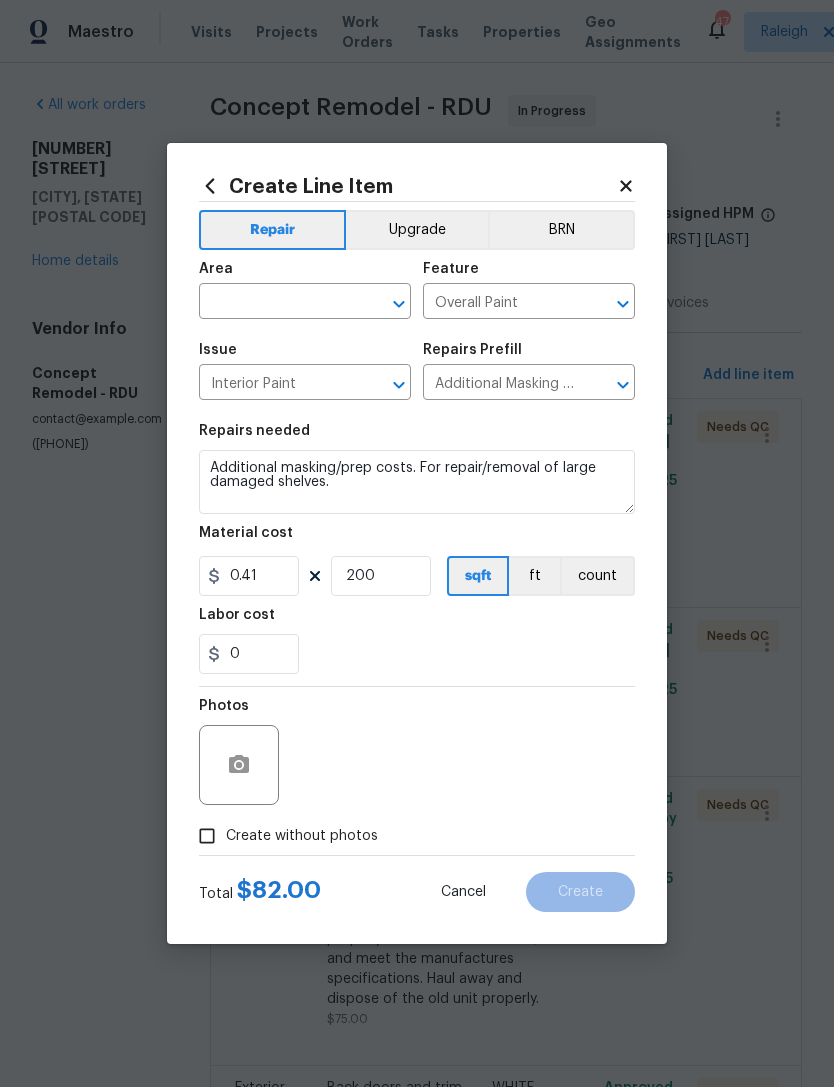 click on "0" at bounding box center [417, 654] 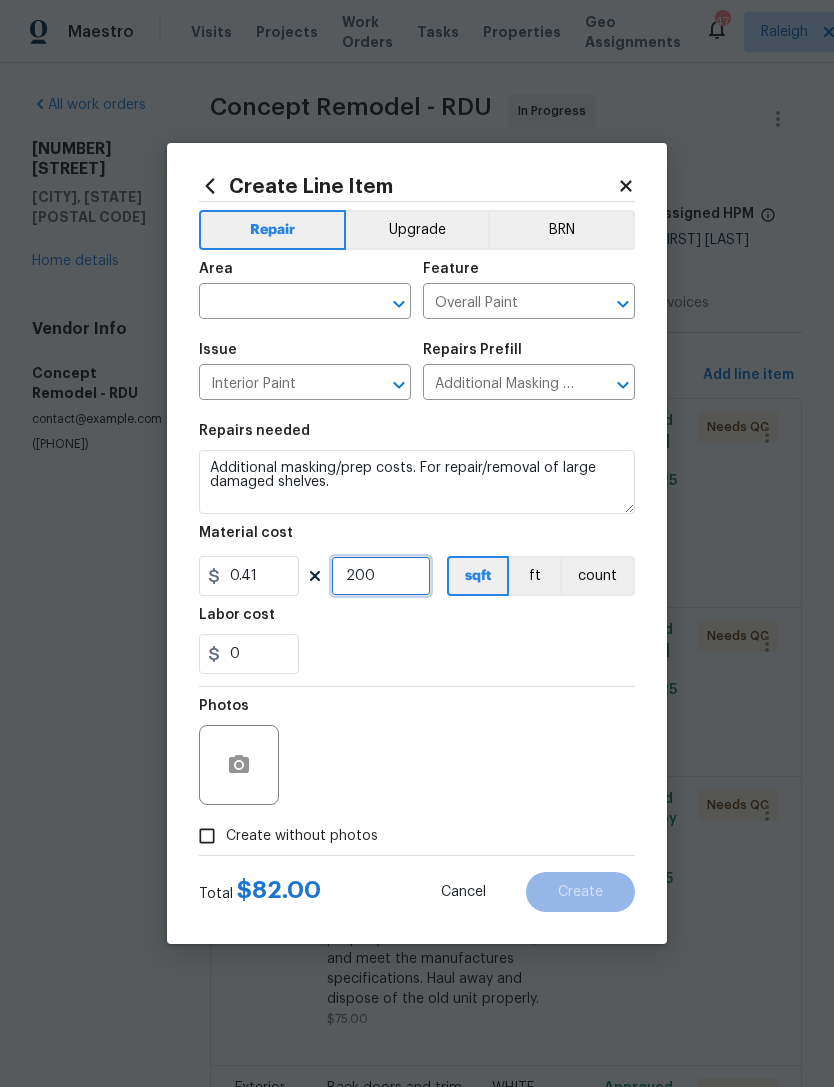 click on "200" at bounding box center [381, 576] 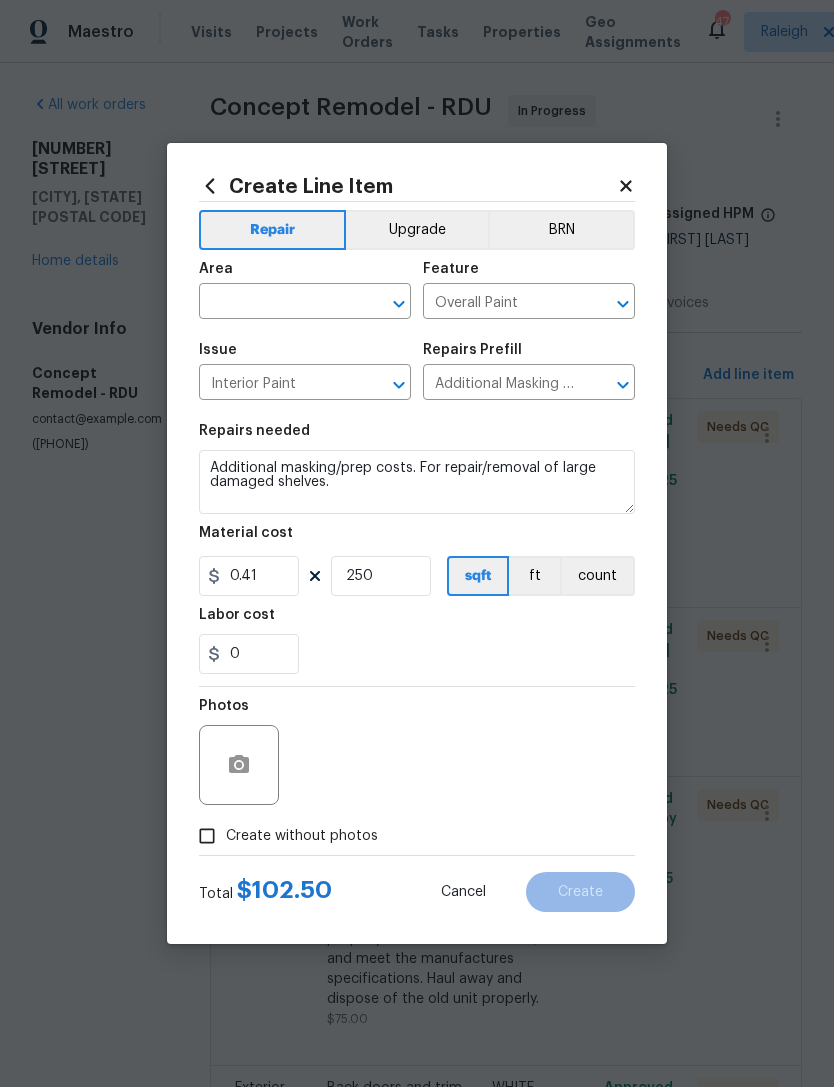 click on "0" at bounding box center [417, 654] 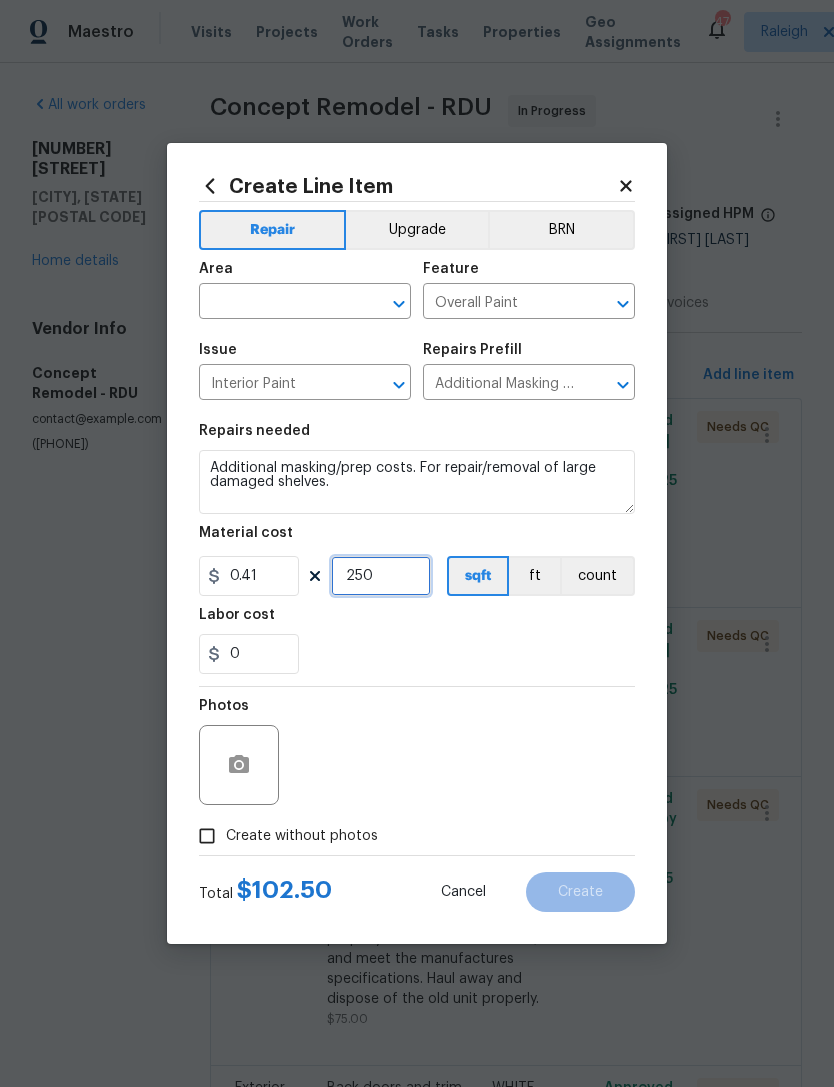 click on "250" at bounding box center [381, 576] 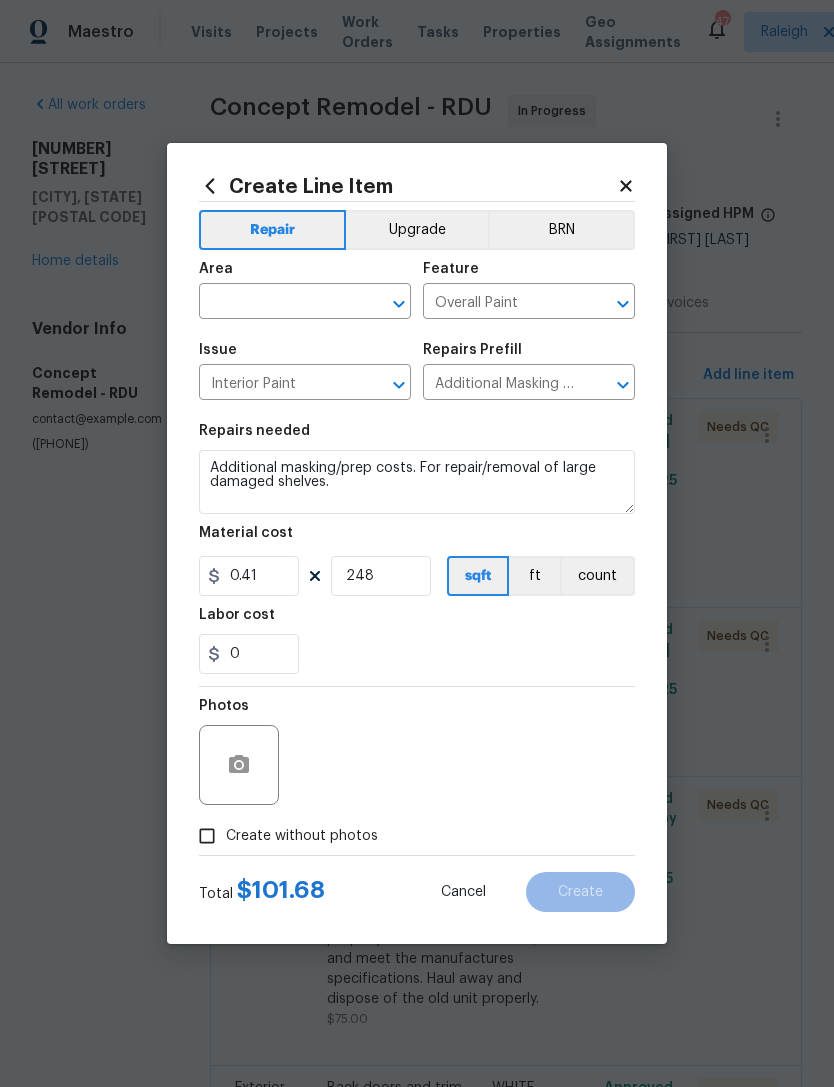 click on "0" at bounding box center [417, 654] 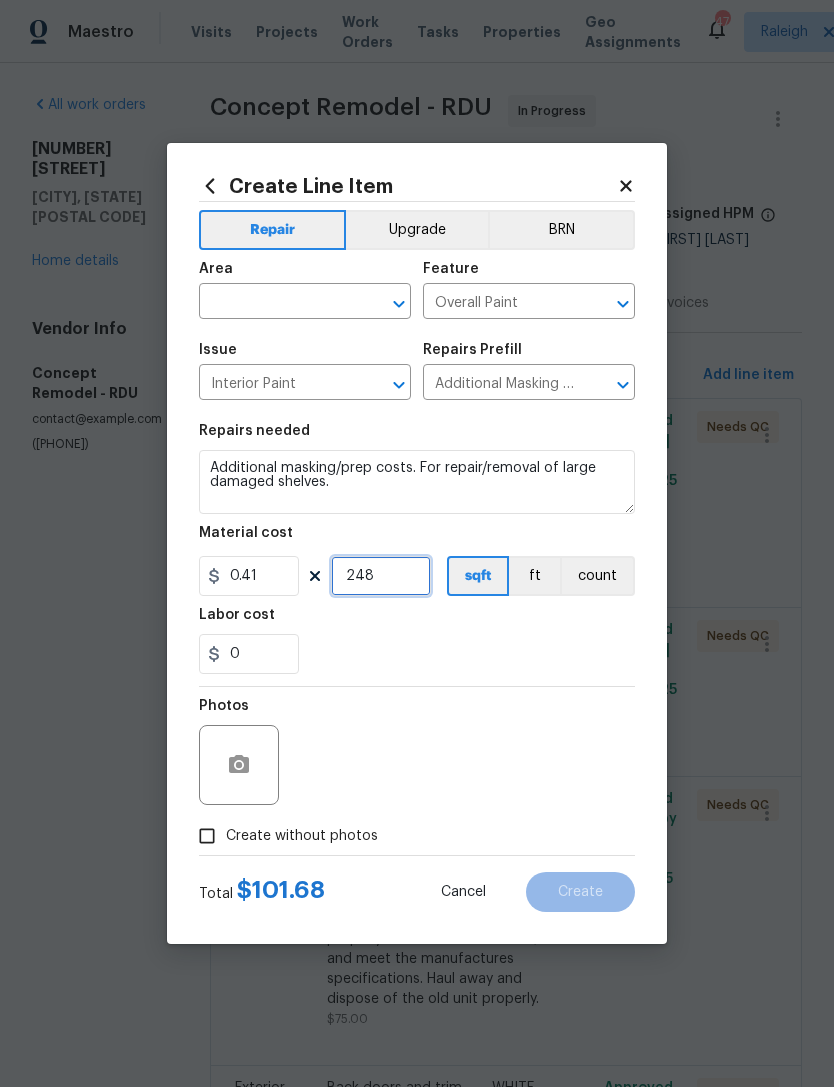 click on "248" at bounding box center [381, 576] 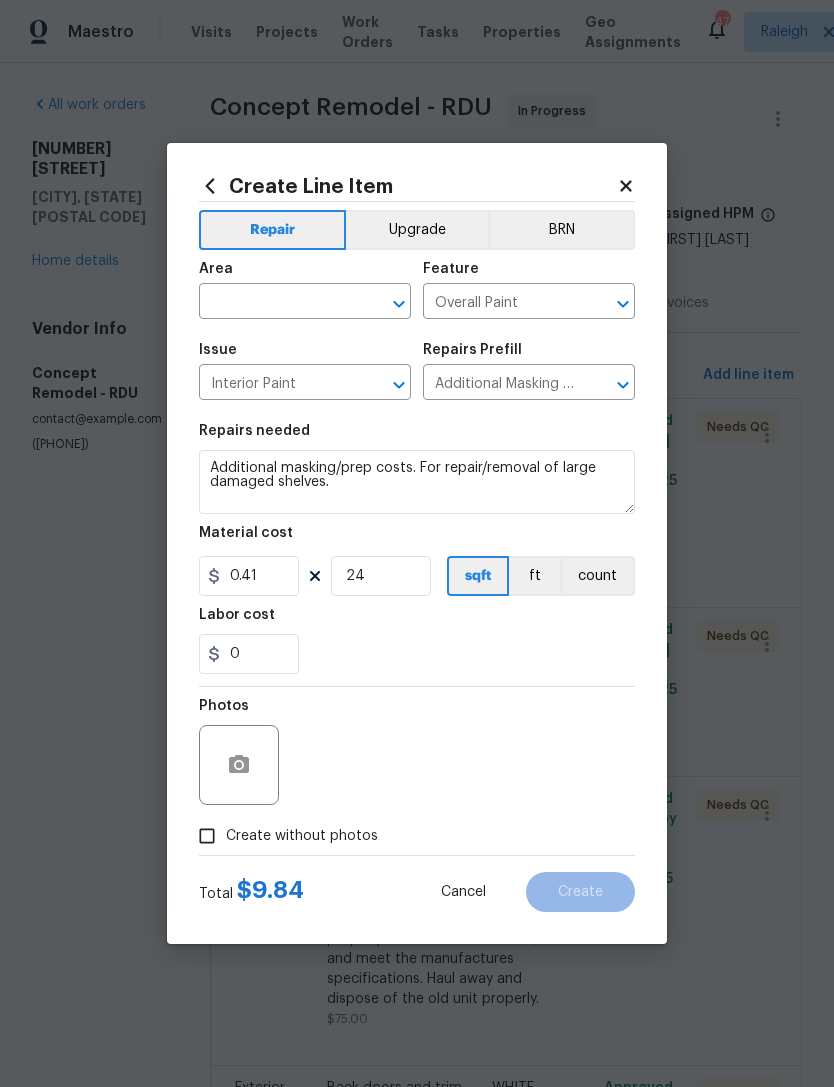 click on "0" at bounding box center (417, 654) 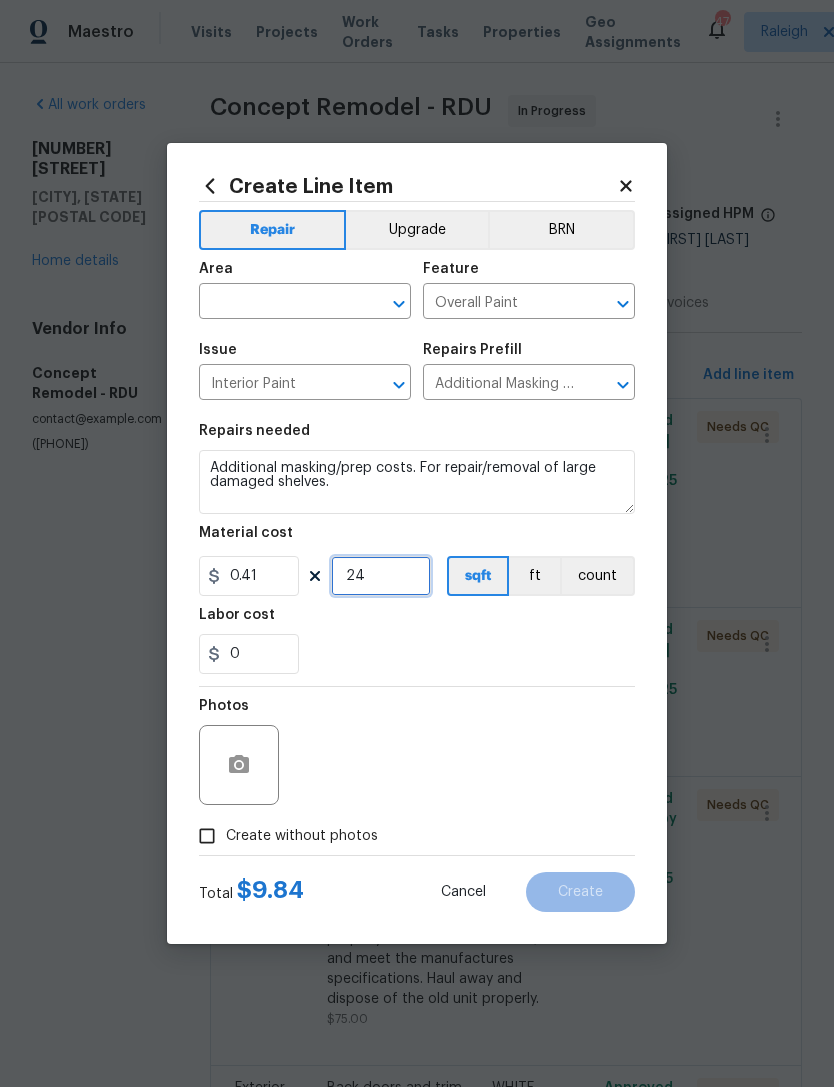 click on "24" at bounding box center [381, 576] 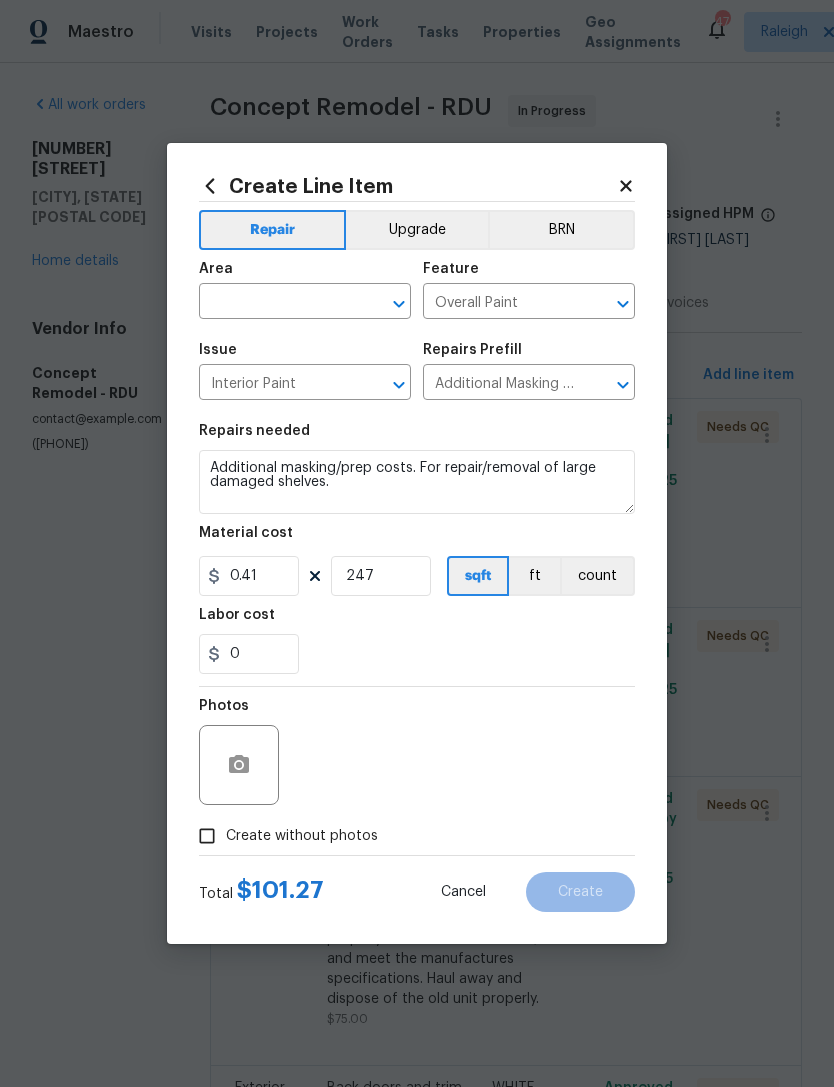 click on "0" at bounding box center [417, 654] 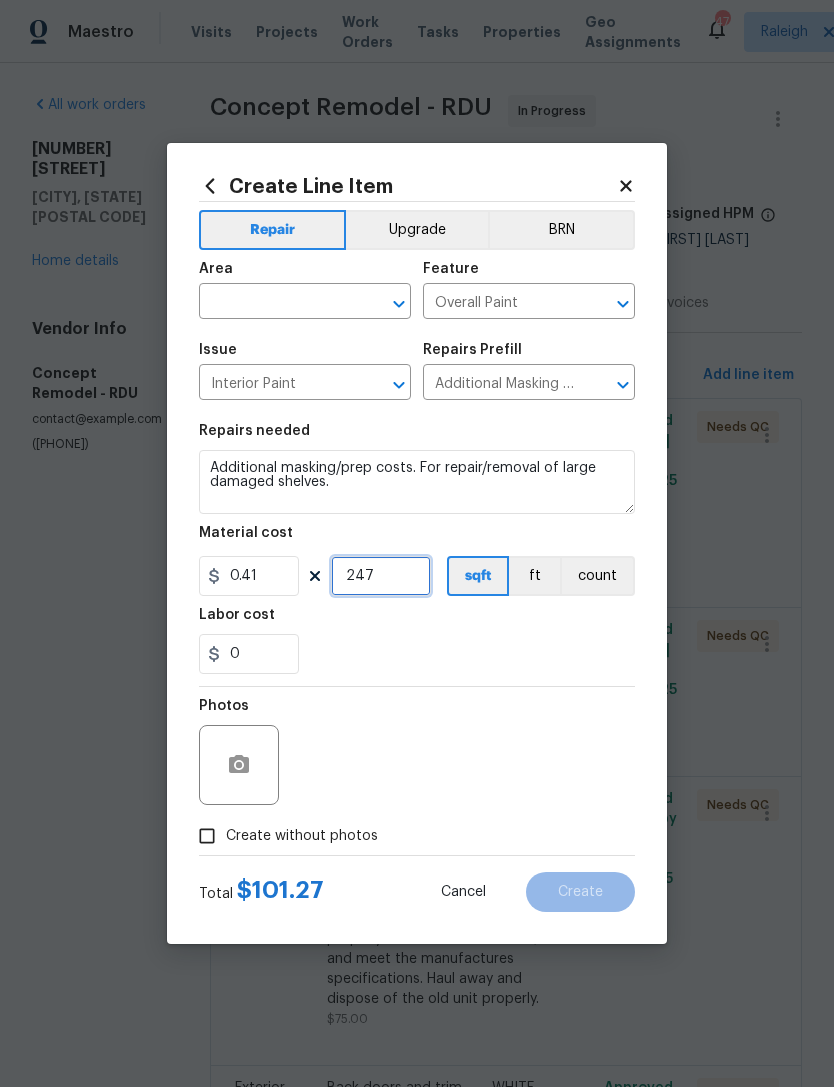 click on "247" at bounding box center (381, 576) 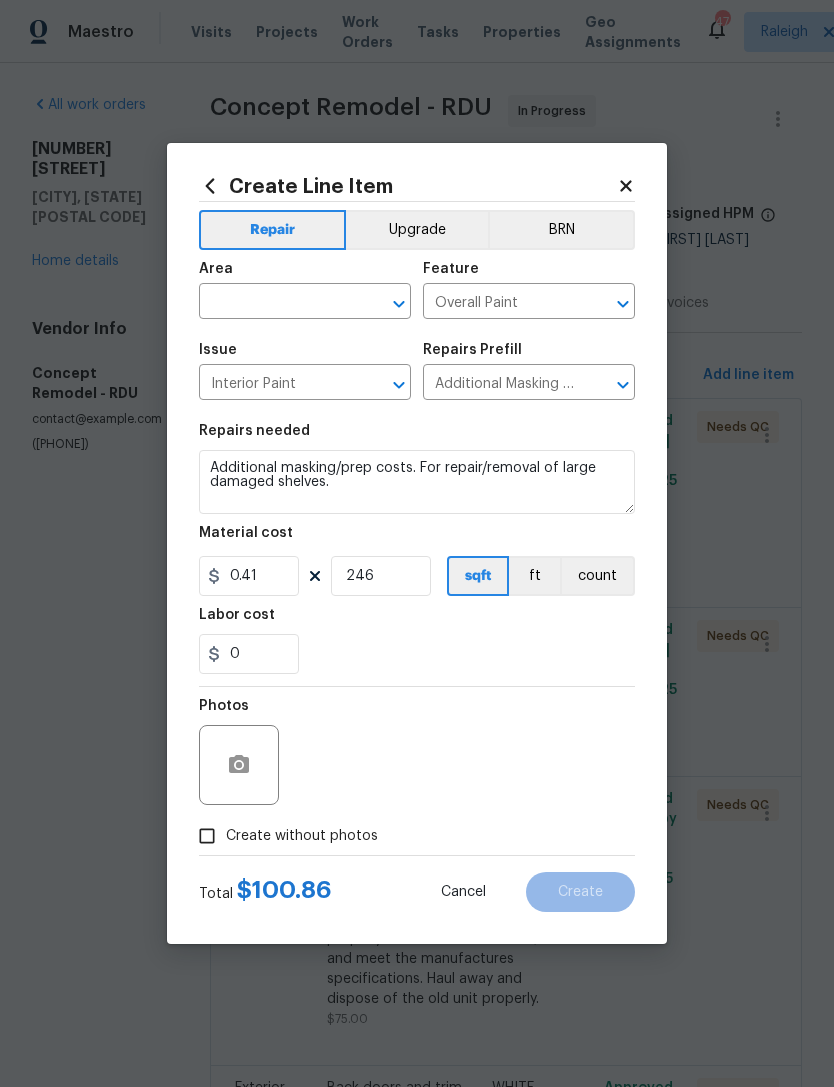 click on "0" at bounding box center [417, 654] 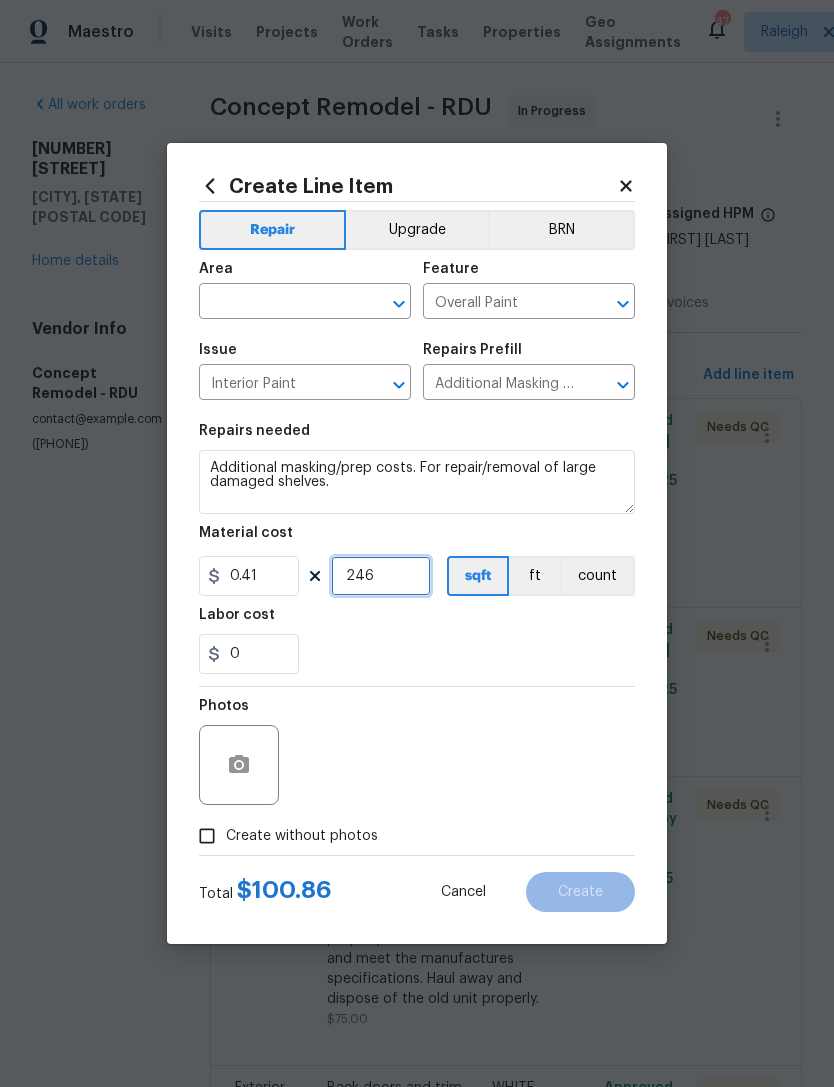 click on "246" at bounding box center [381, 576] 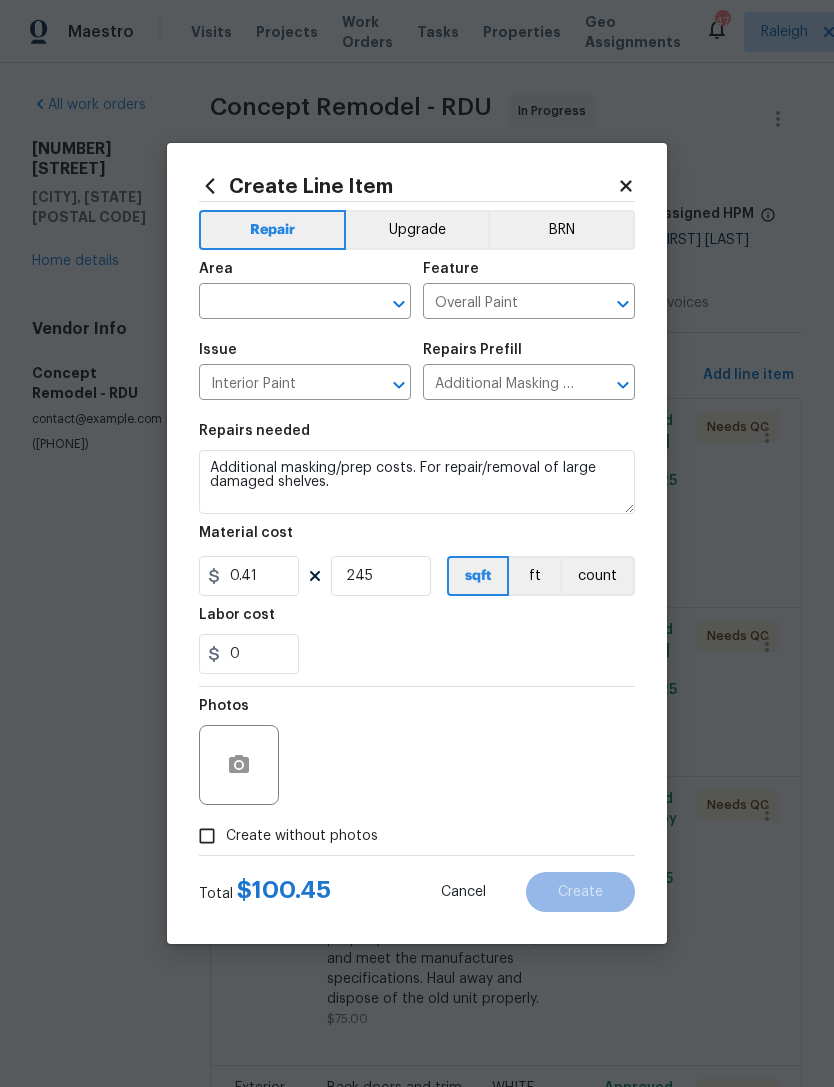 click on "0" at bounding box center (417, 654) 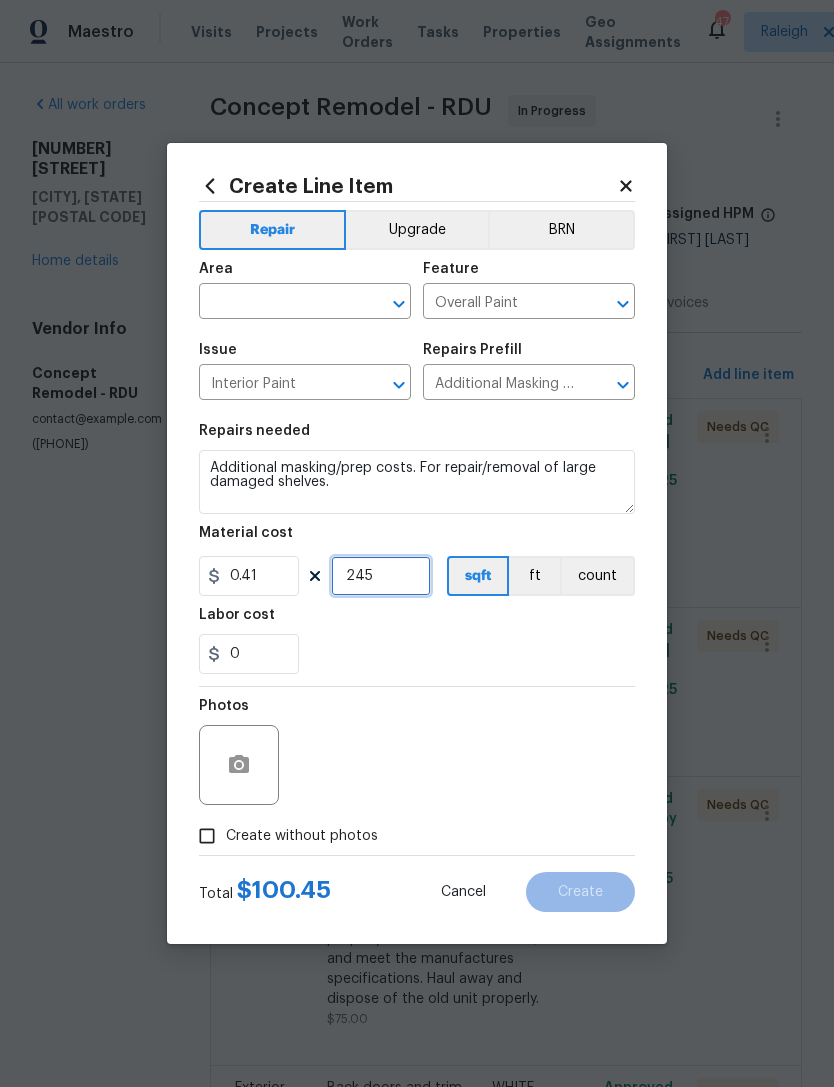 click on "245" at bounding box center (381, 576) 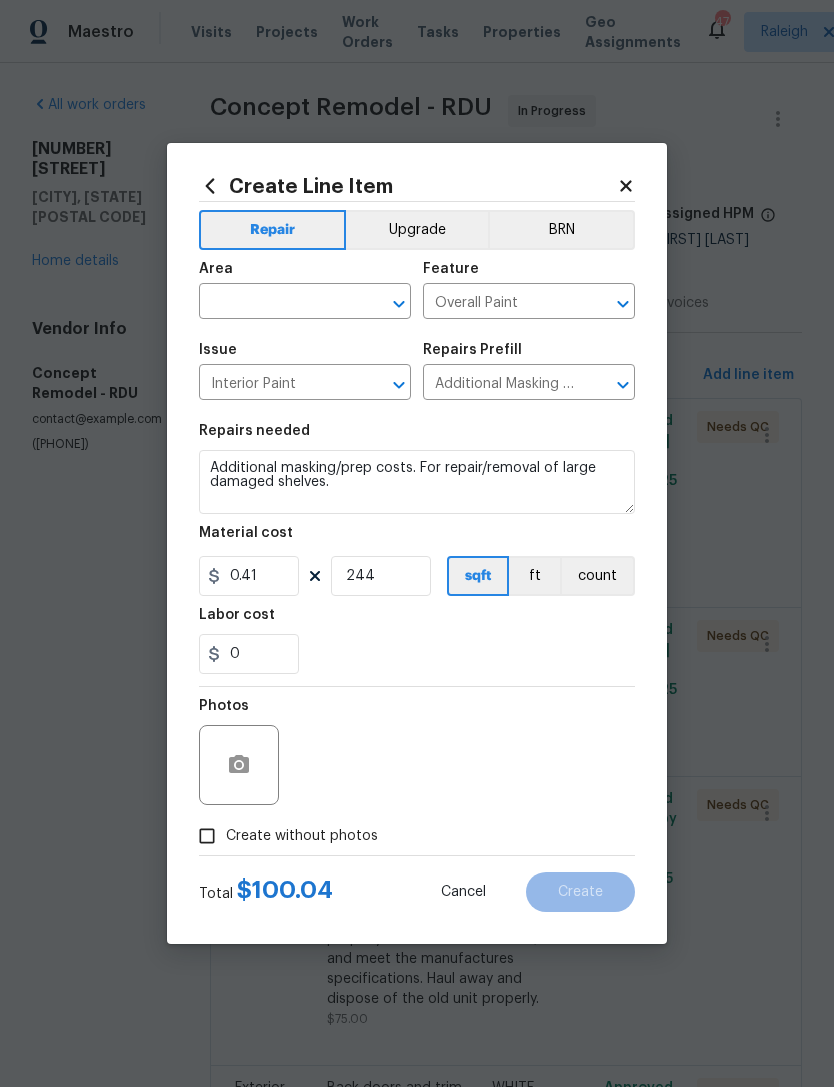 click on "0" at bounding box center [417, 654] 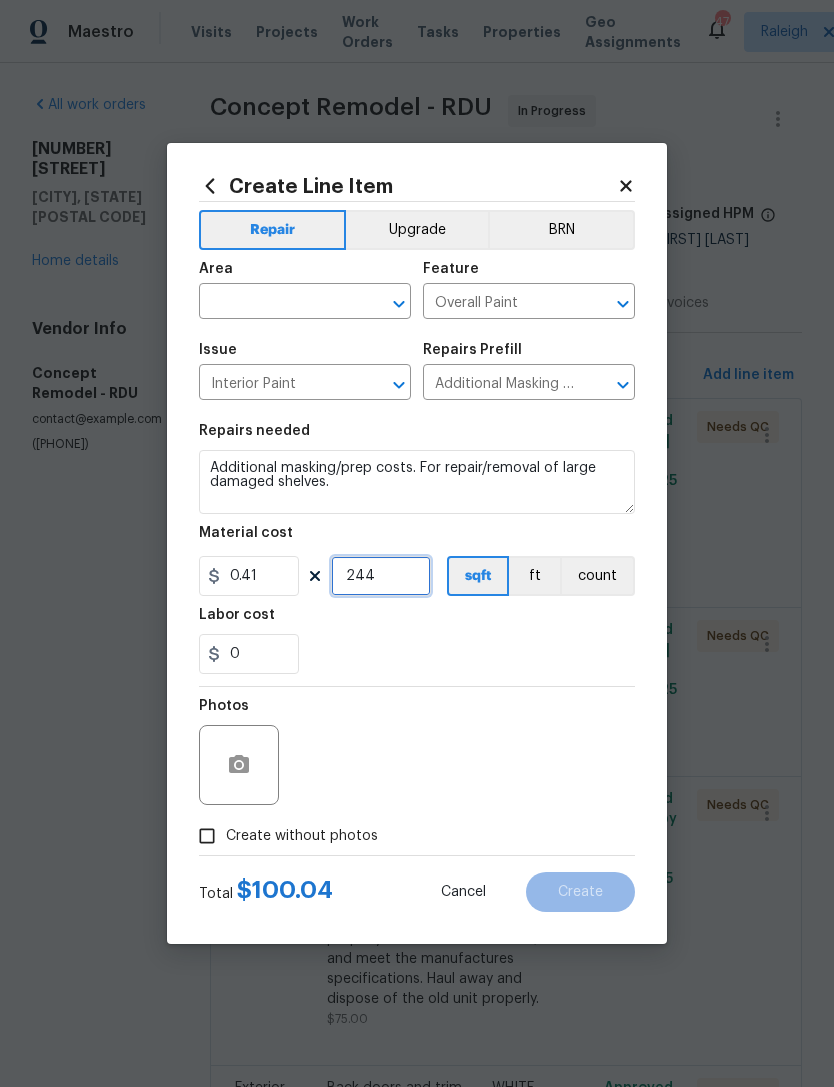 click on "244" at bounding box center [381, 576] 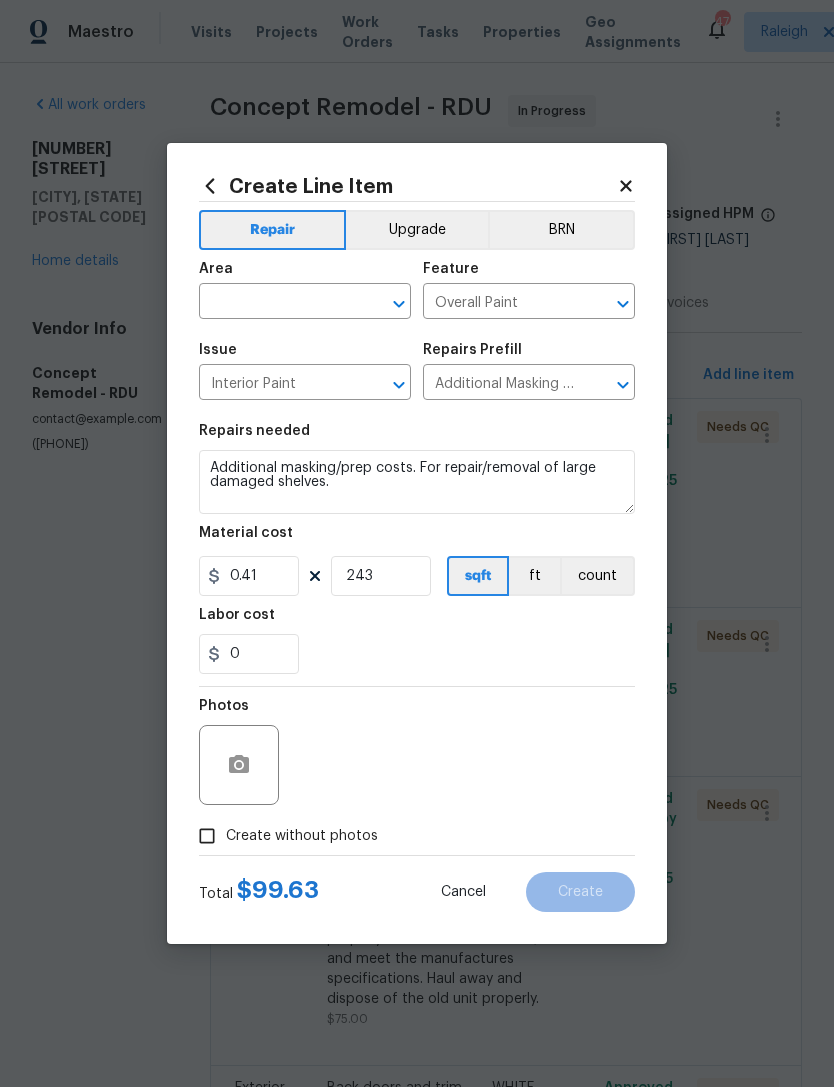 click on "0" at bounding box center [417, 654] 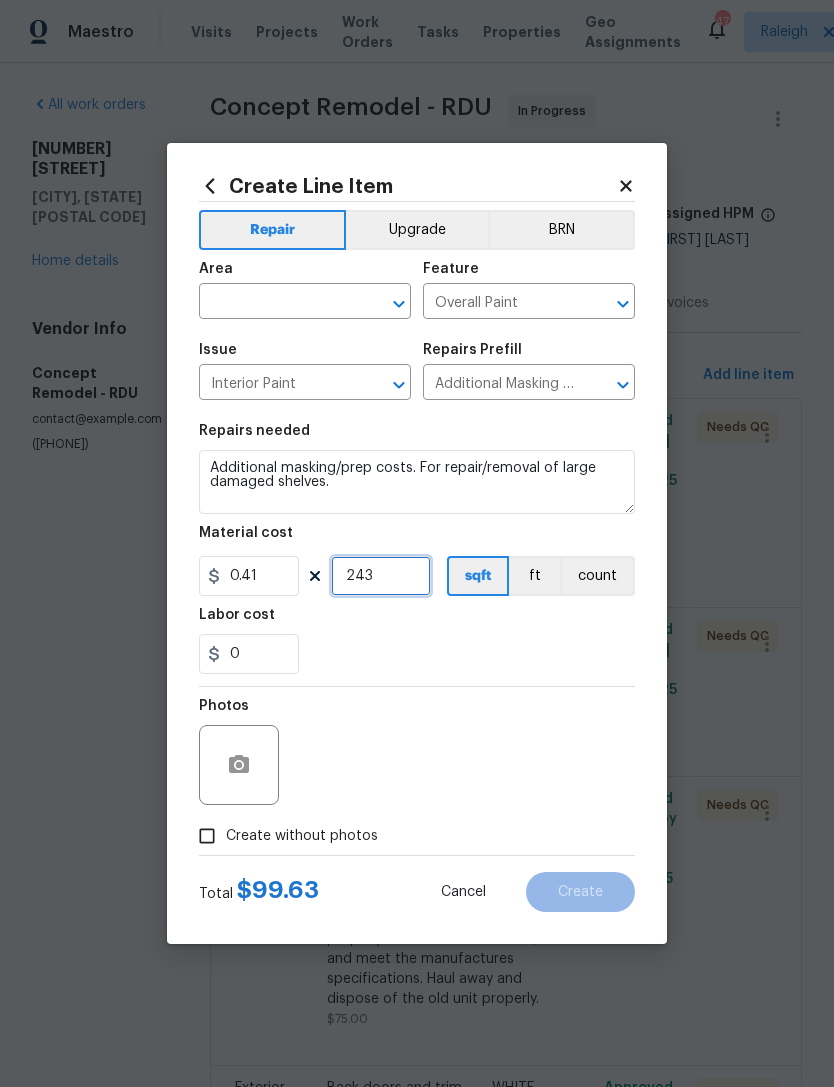 click on "243" at bounding box center [381, 576] 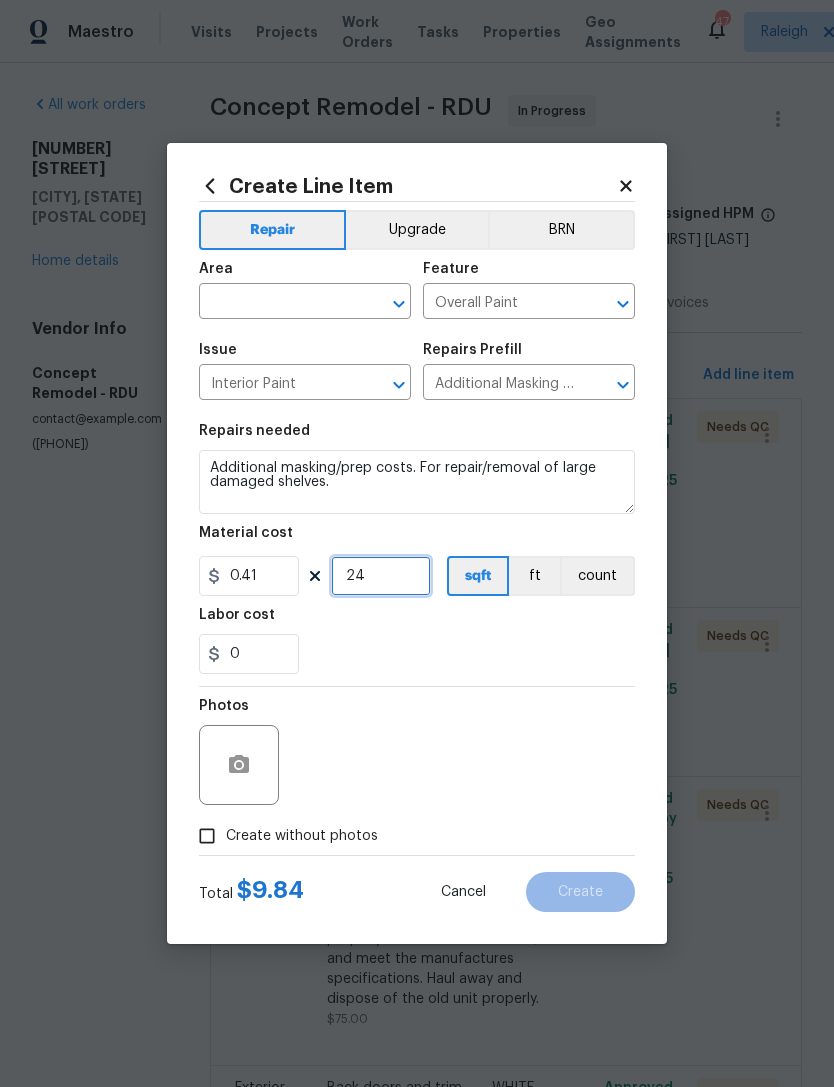 type on "24" 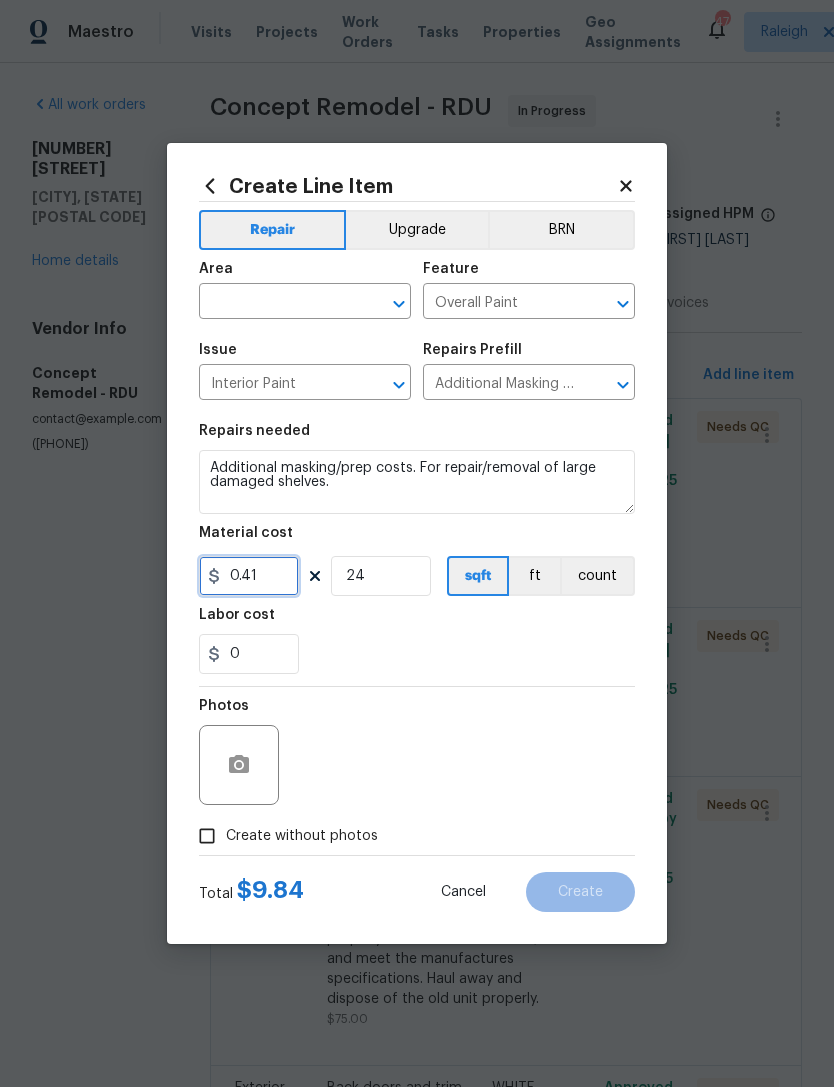 click on "0.41" at bounding box center [249, 576] 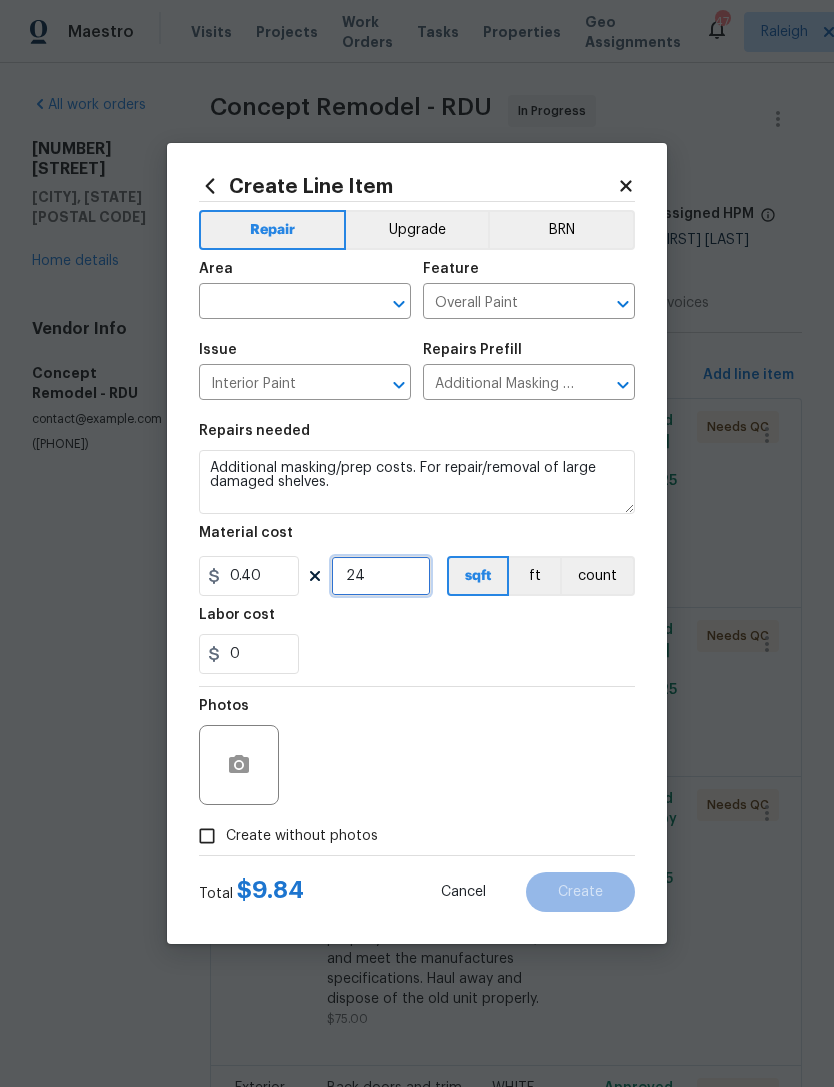 click on "24" at bounding box center (381, 576) 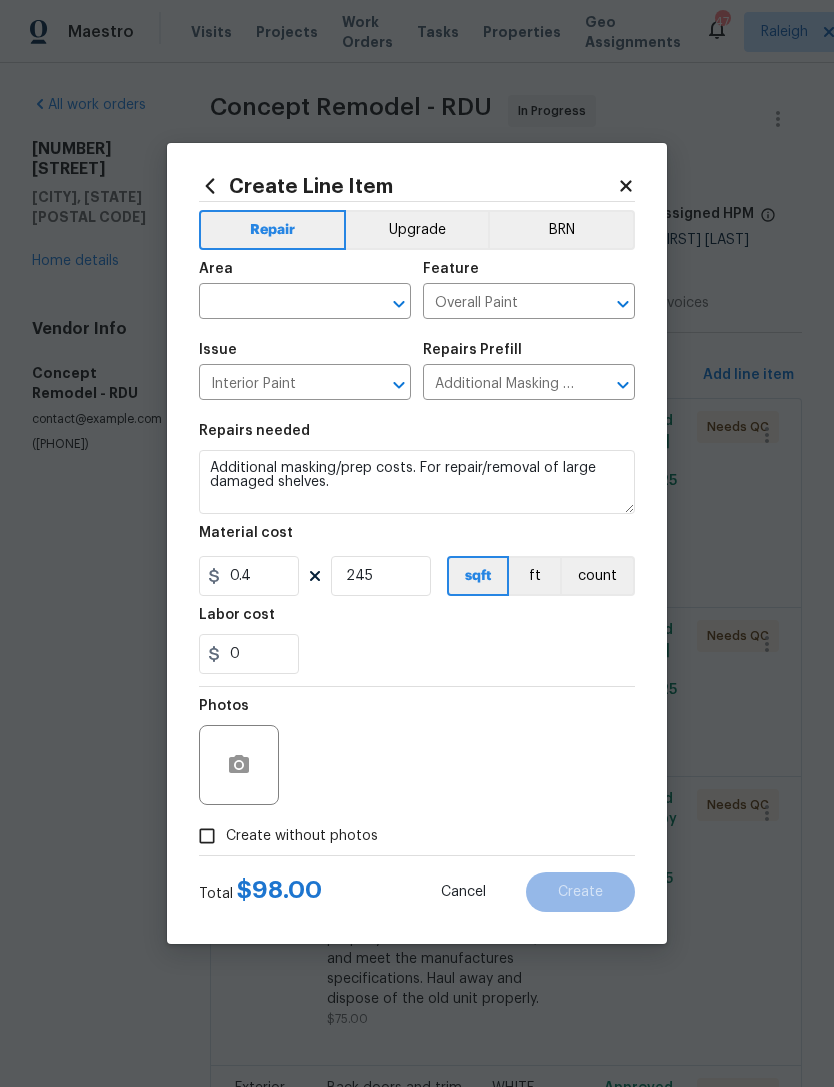 click on "0" at bounding box center [417, 654] 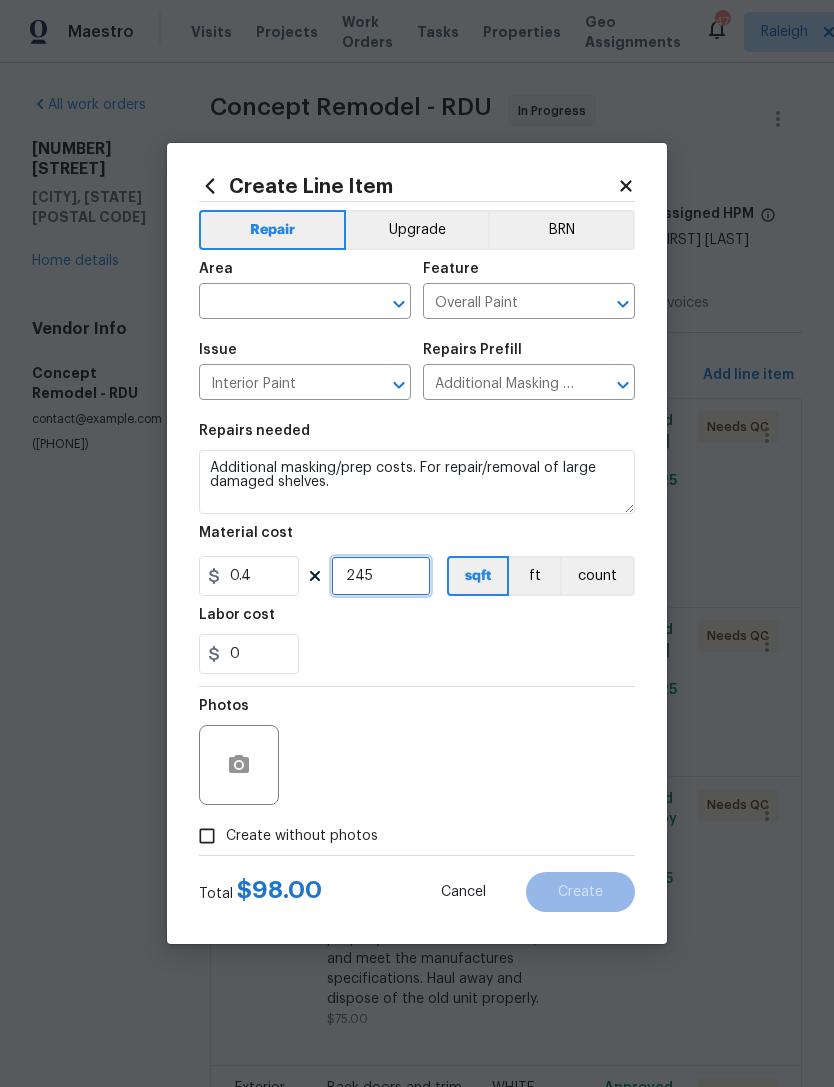 click on "245" at bounding box center [381, 576] 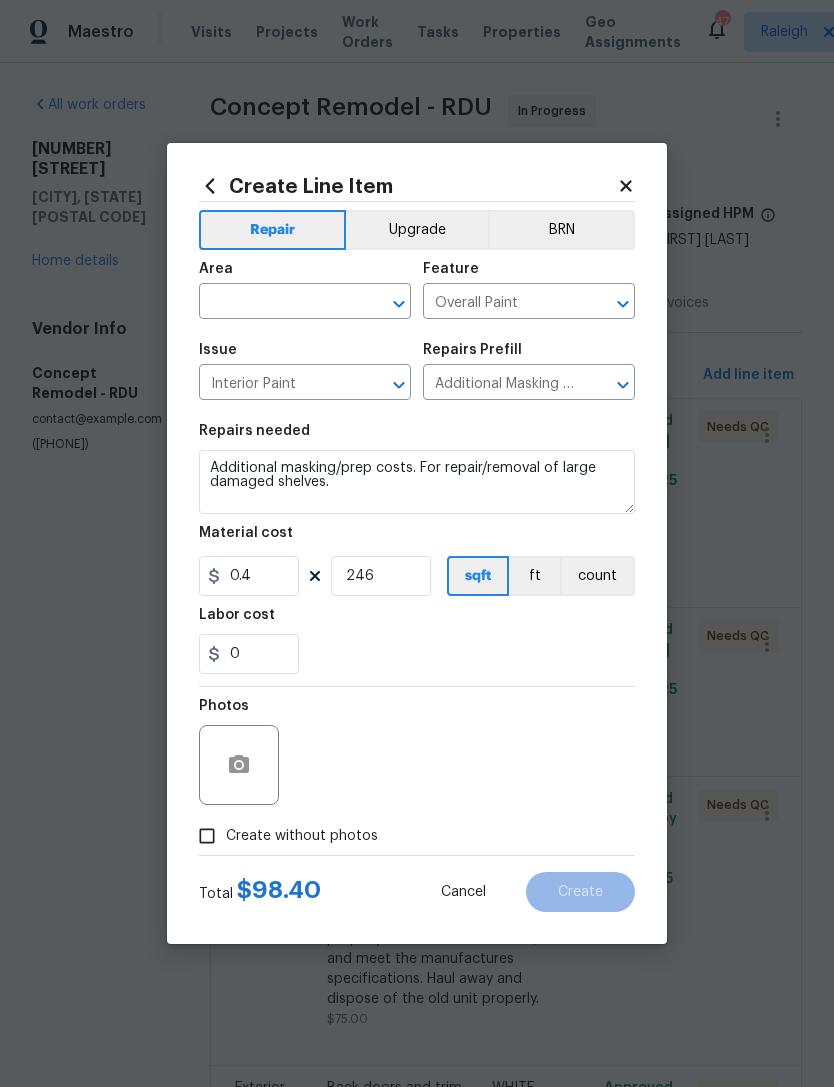 click on "Labor cost" at bounding box center (417, 621) 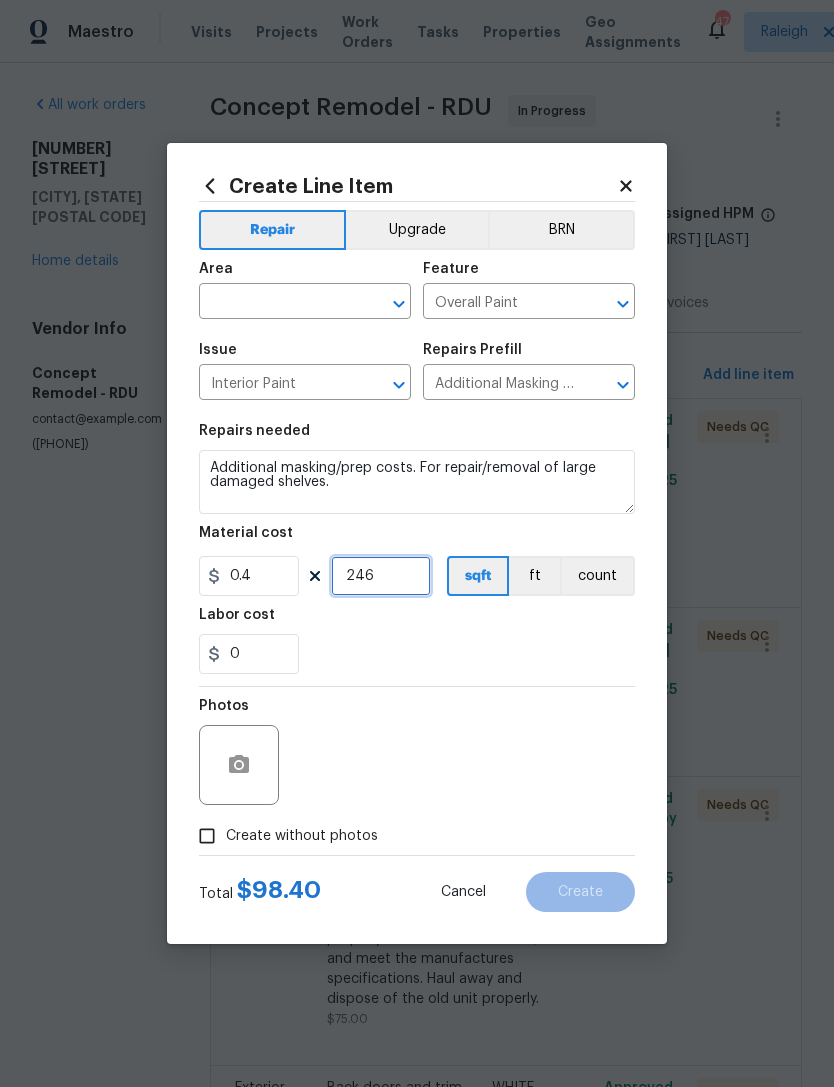 click on "246" at bounding box center (381, 576) 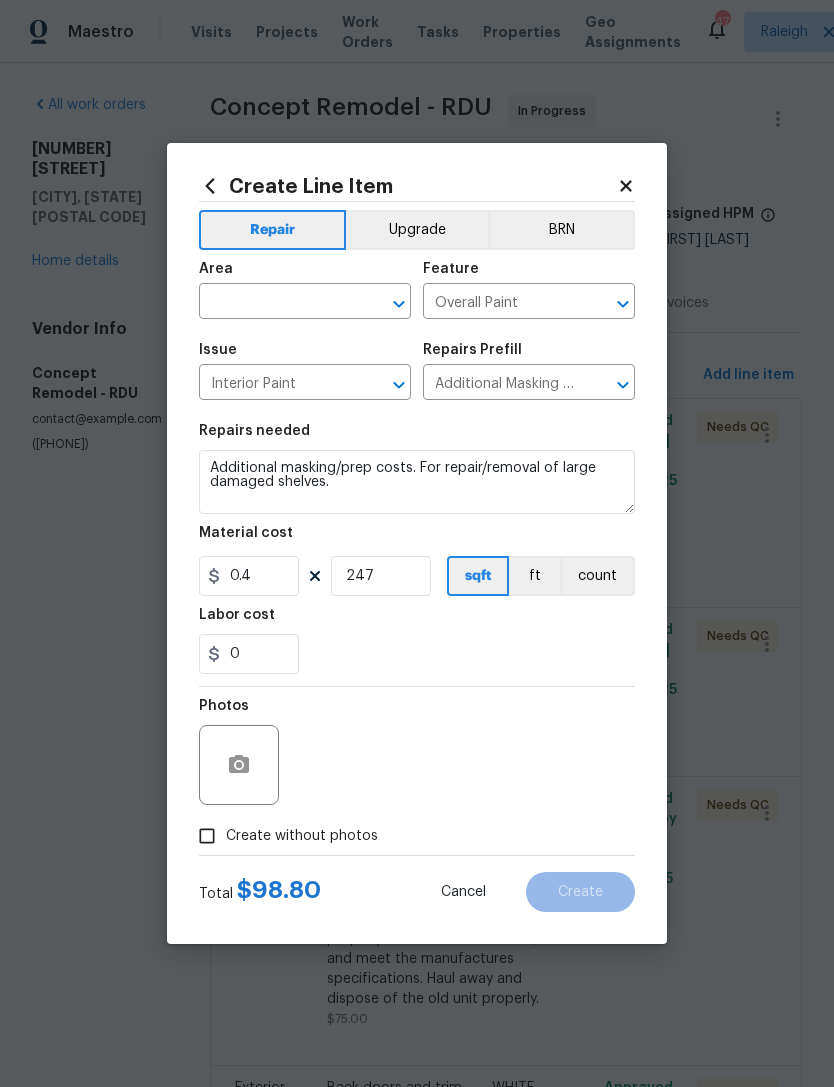 click on "0" at bounding box center (417, 654) 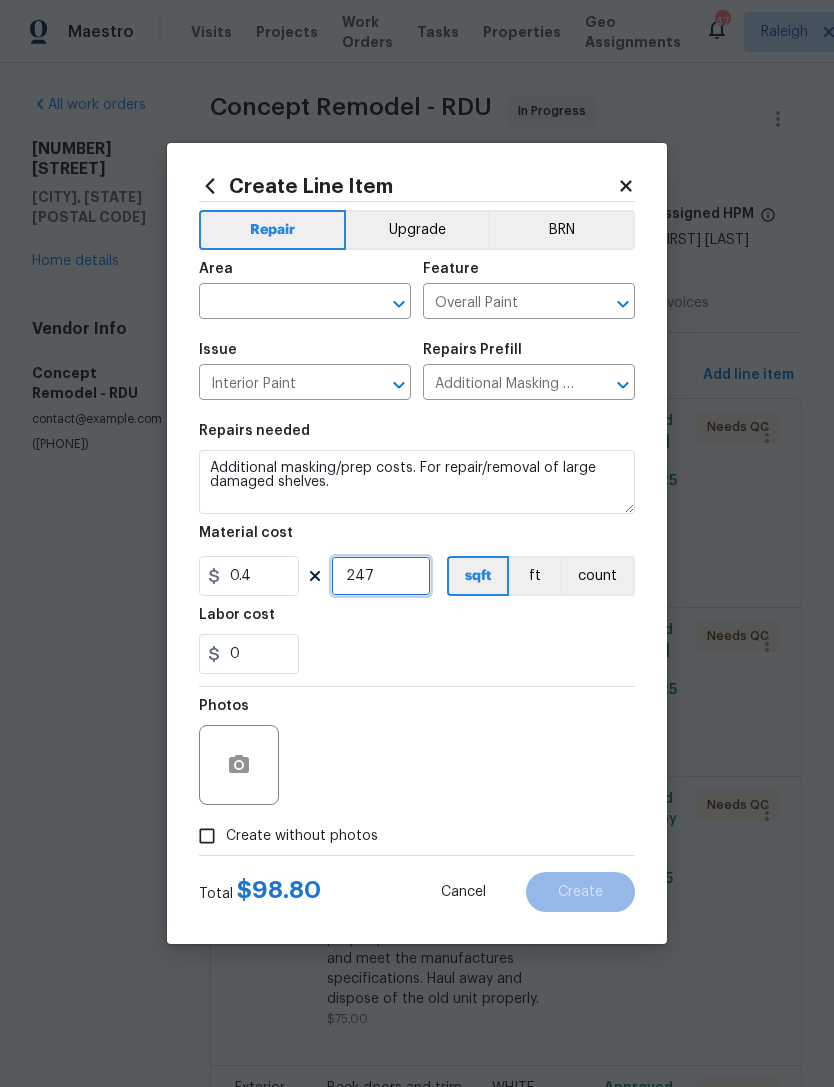 click on "247" at bounding box center (381, 576) 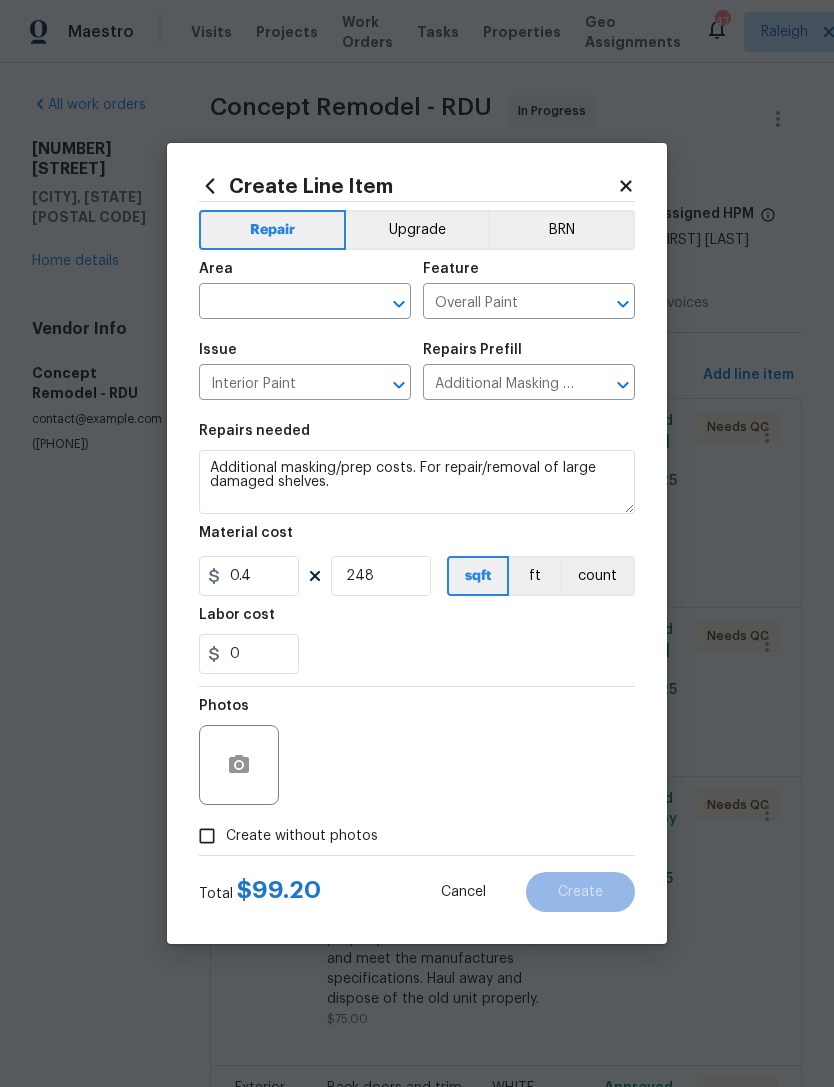 click on "0" at bounding box center [417, 654] 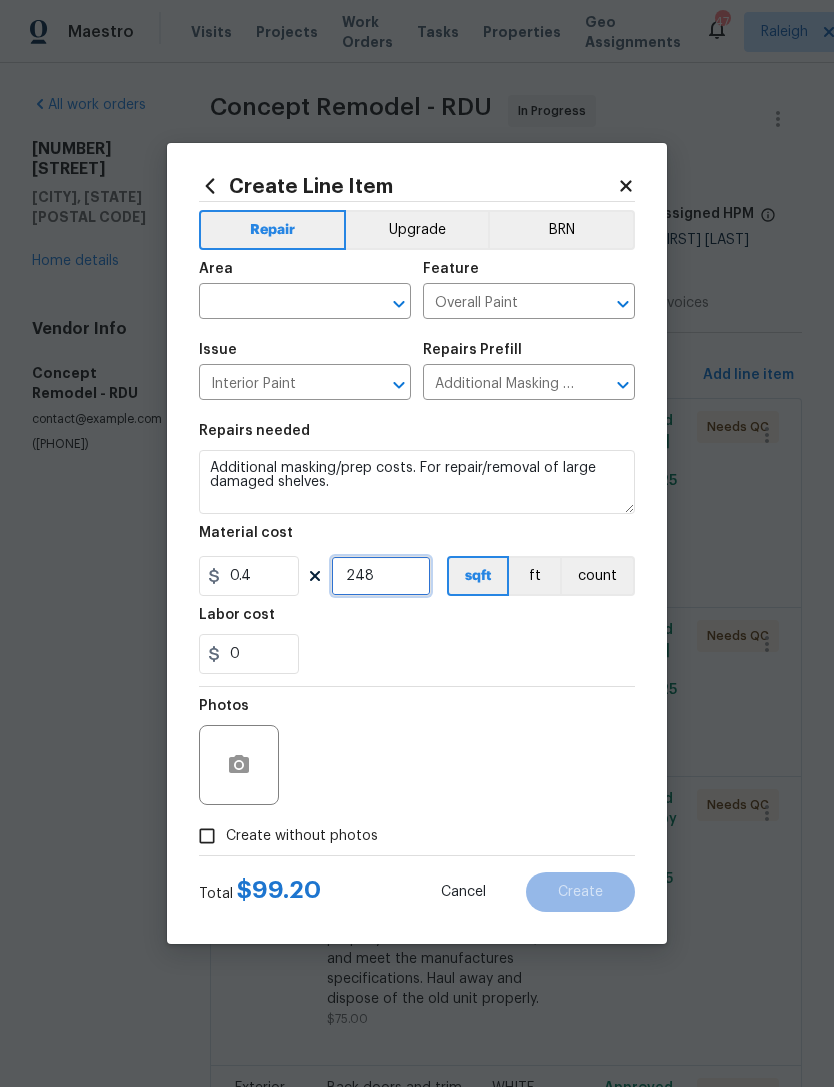 click on "248" at bounding box center (381, 576) 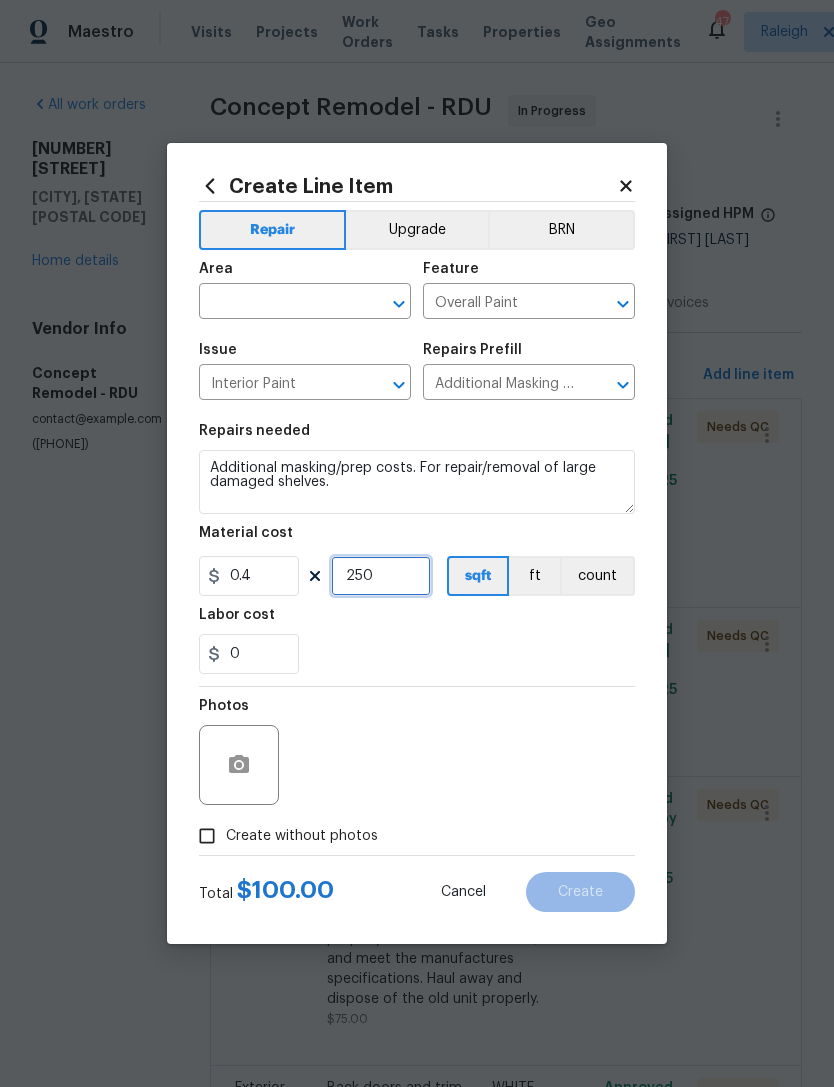 type on "250" 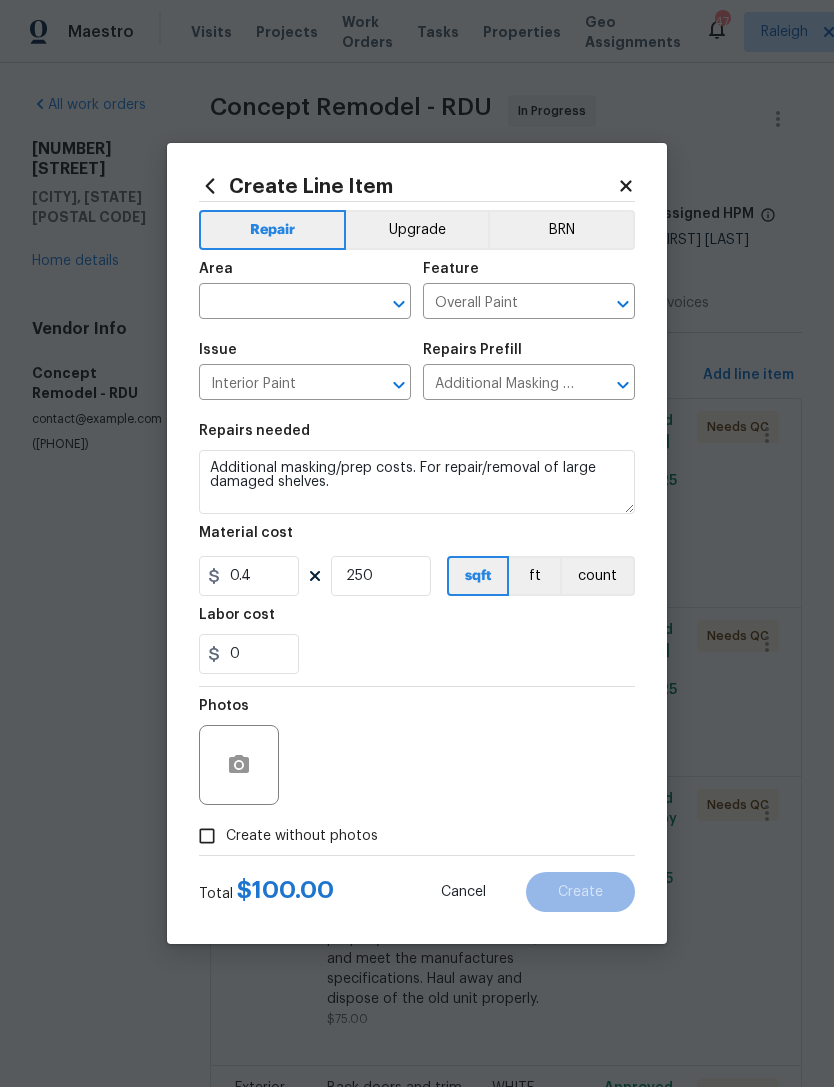 click on "0" at bounding box center (417, 654) 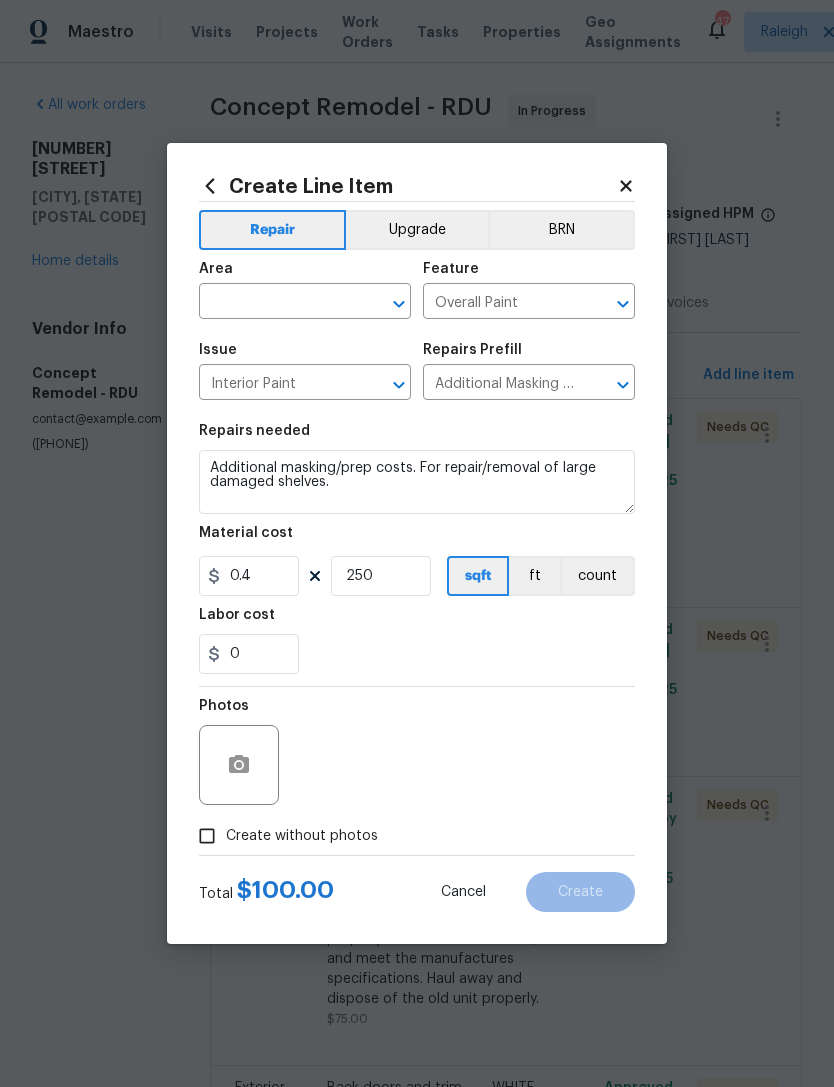 click at bounding box center (277, 303) 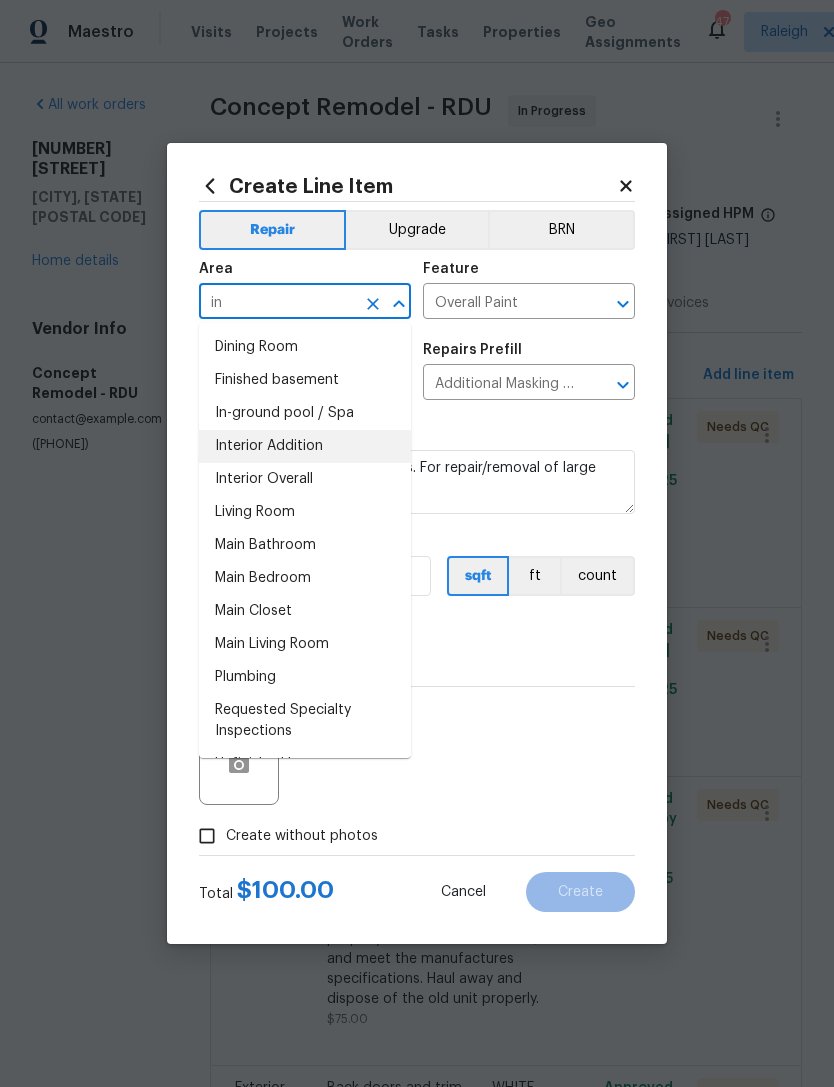 click on "Interior Addition" at bounding box center [305, 446] 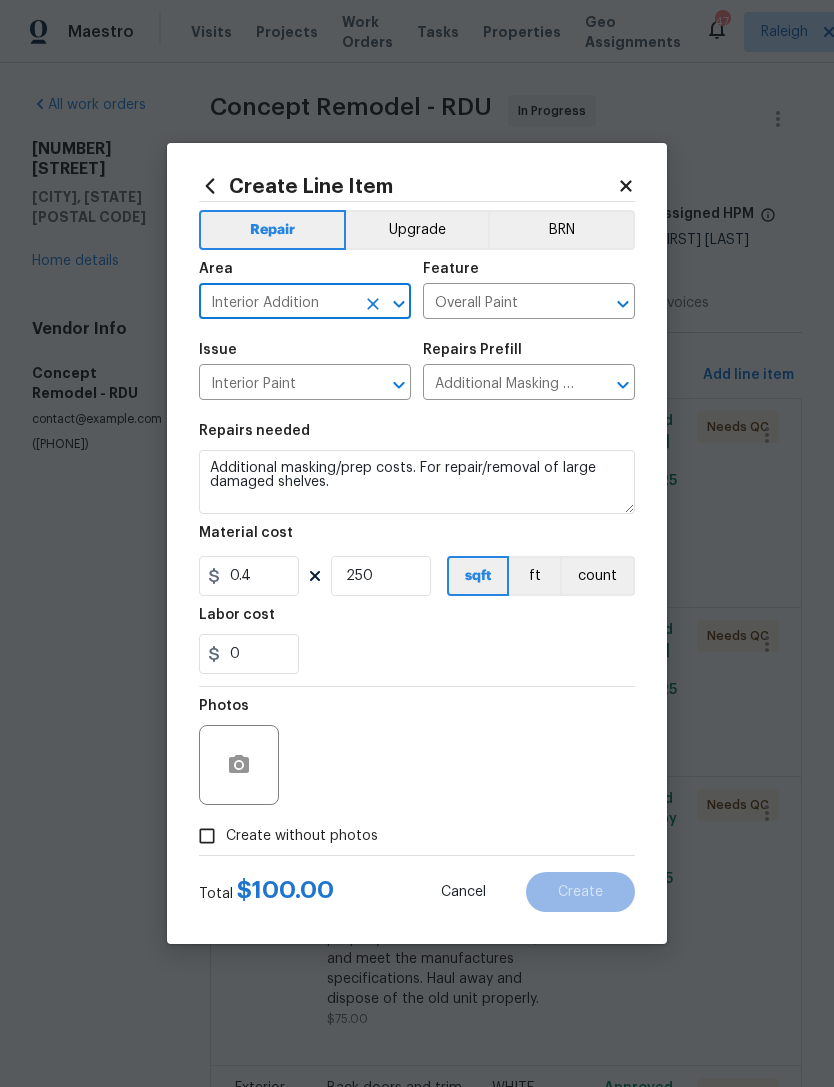 click 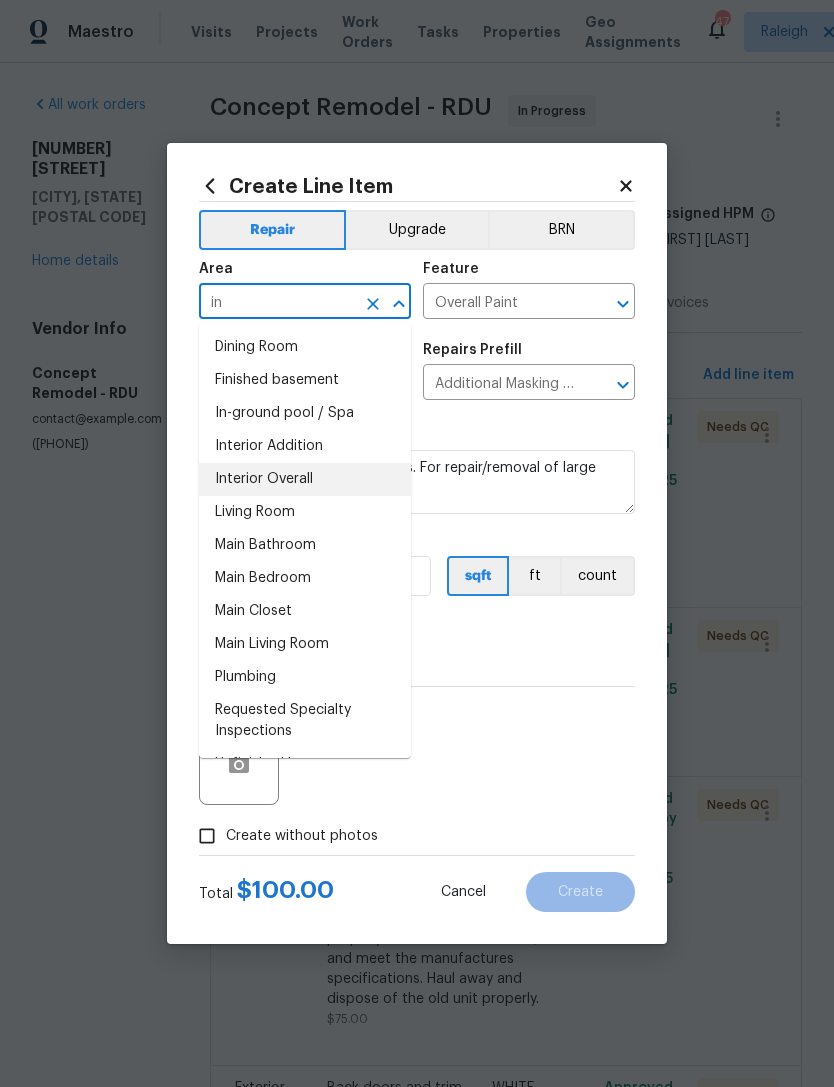 click on "Interior Overall" at bounding box center [305, 479] 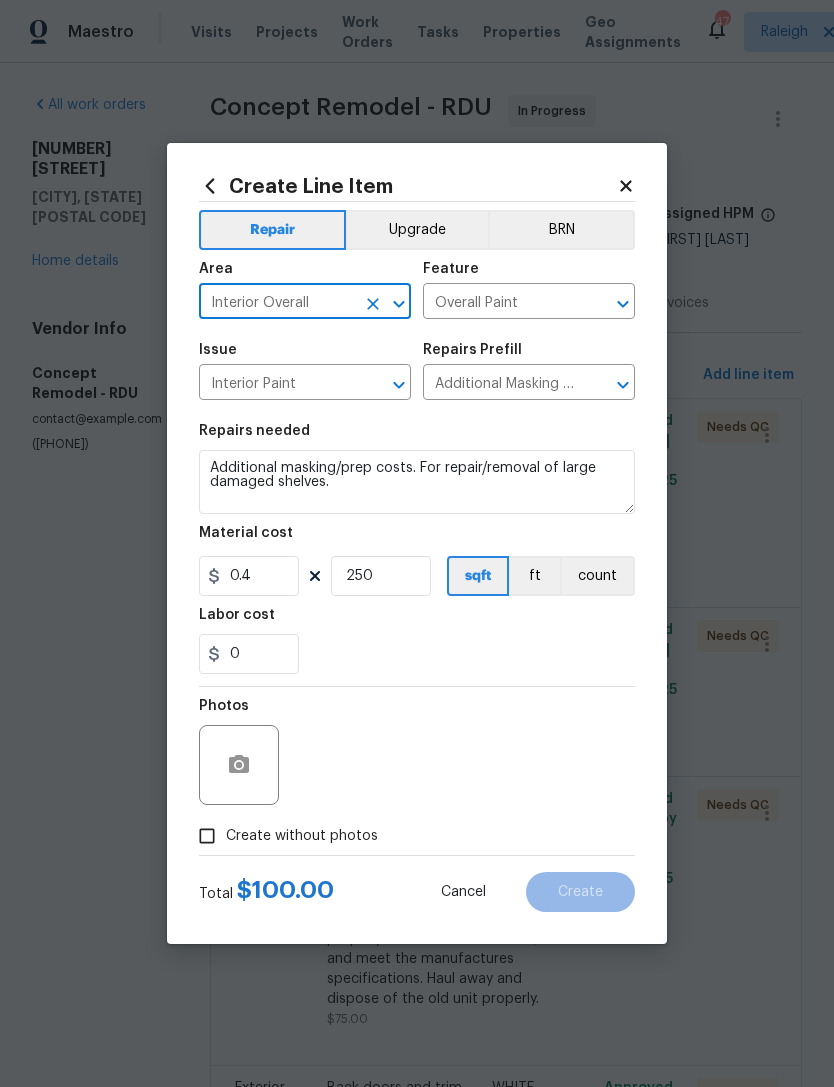 click on "0" at bounding box center [417, 654] 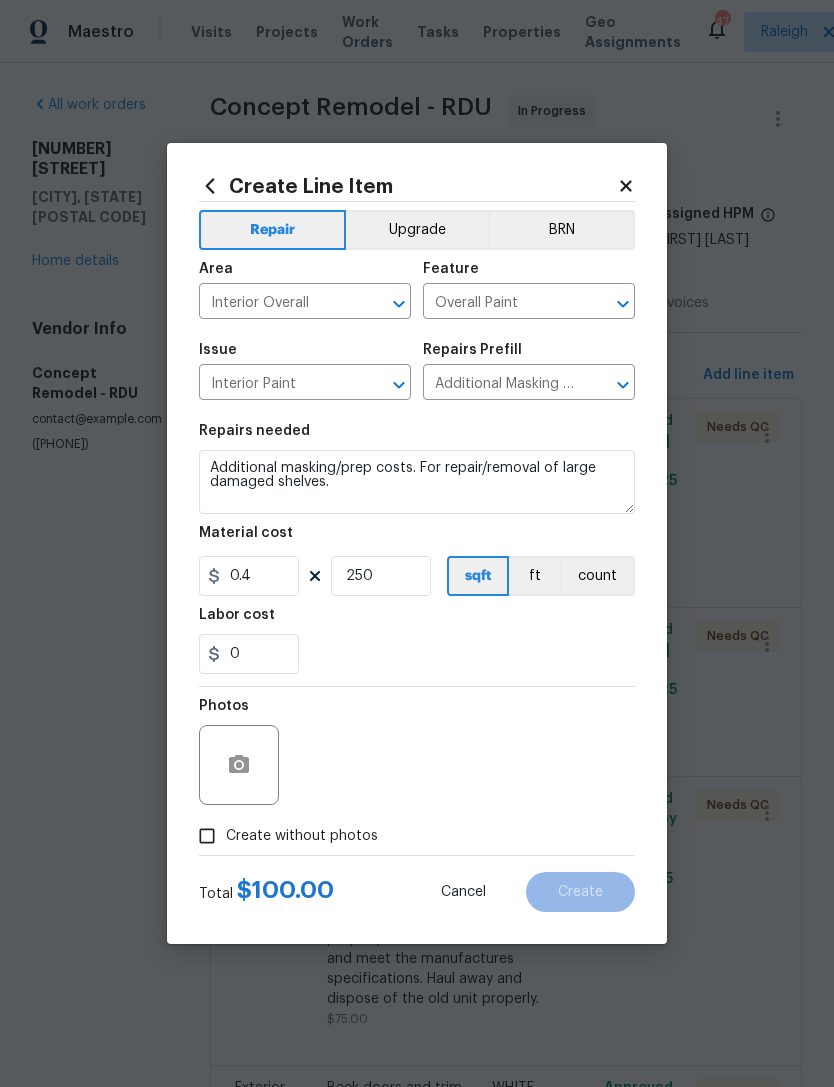 click on "Create without photos" at bounding box center (302, 836) 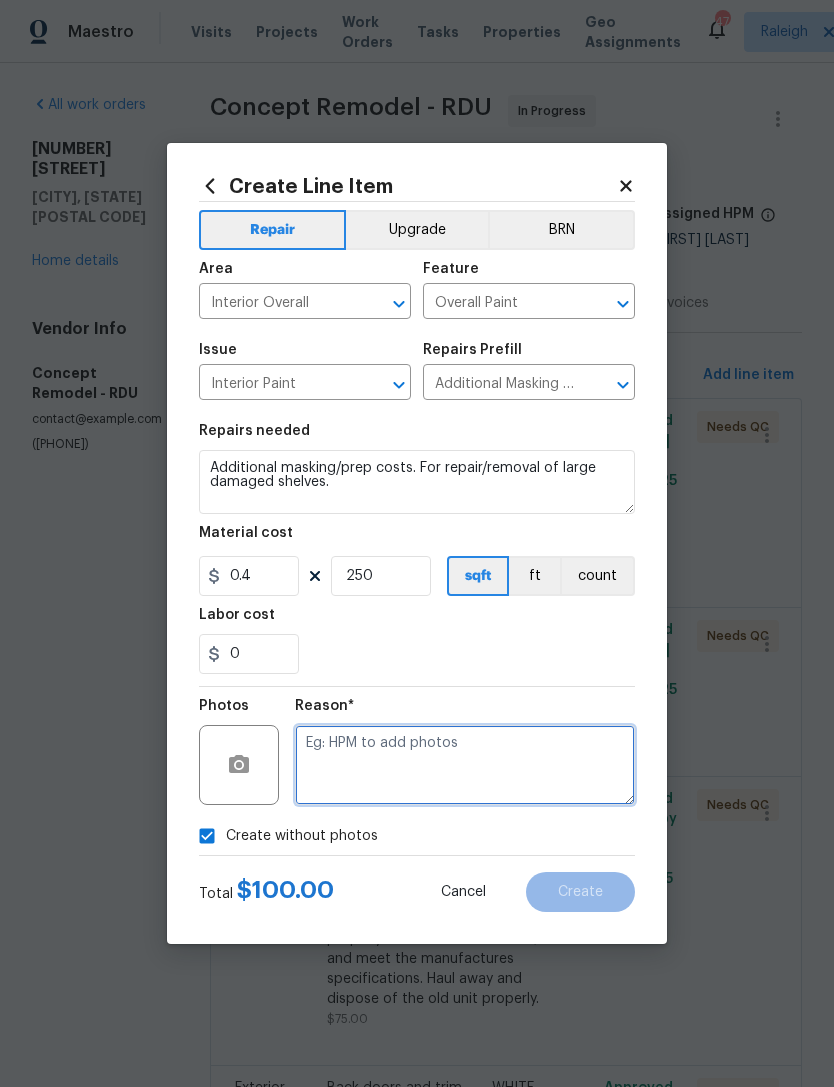 click at bounding box center [465, 765] 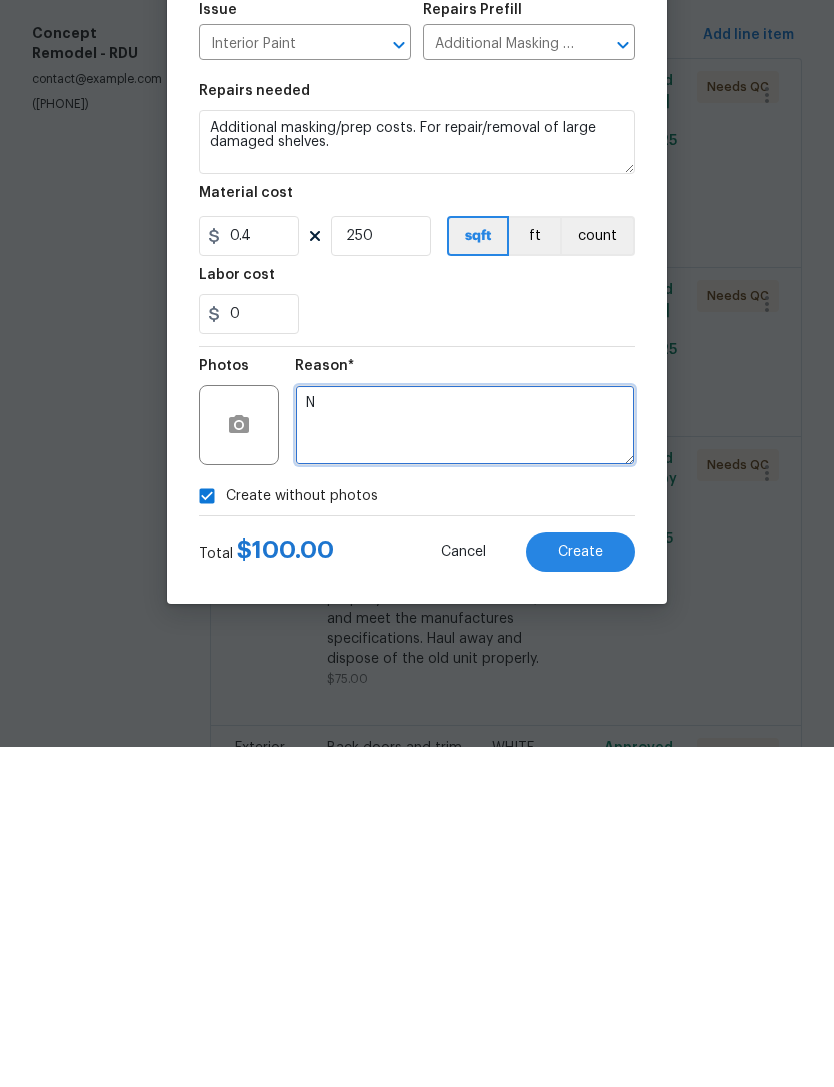 type on "N" 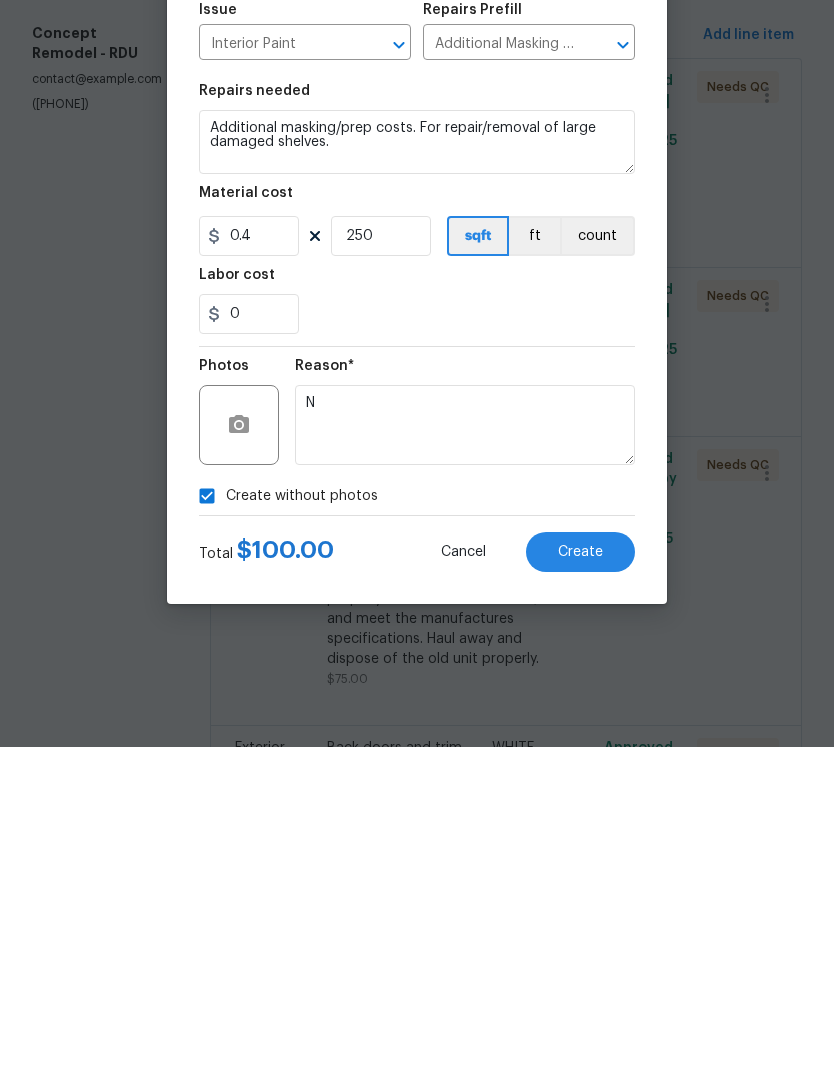 click on "Create" at bounding box center (580, 892) 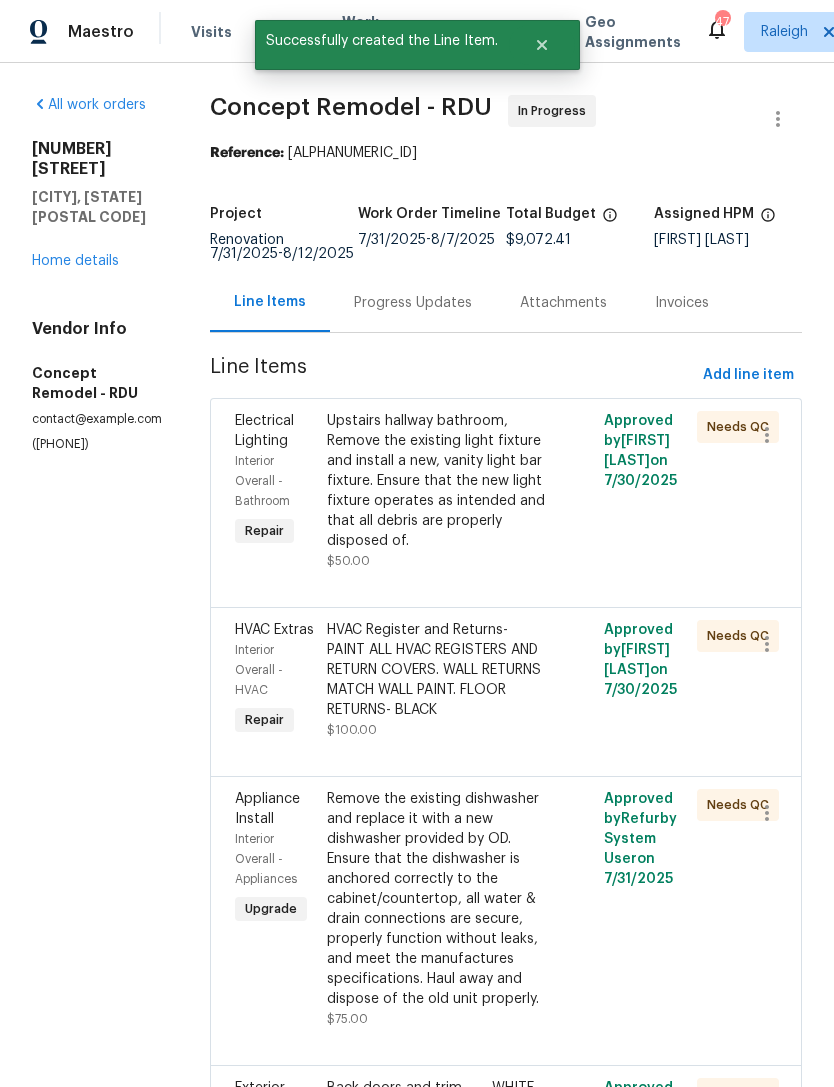 scroll, scrollTop: 0, scrollLeft: 0, axis: both 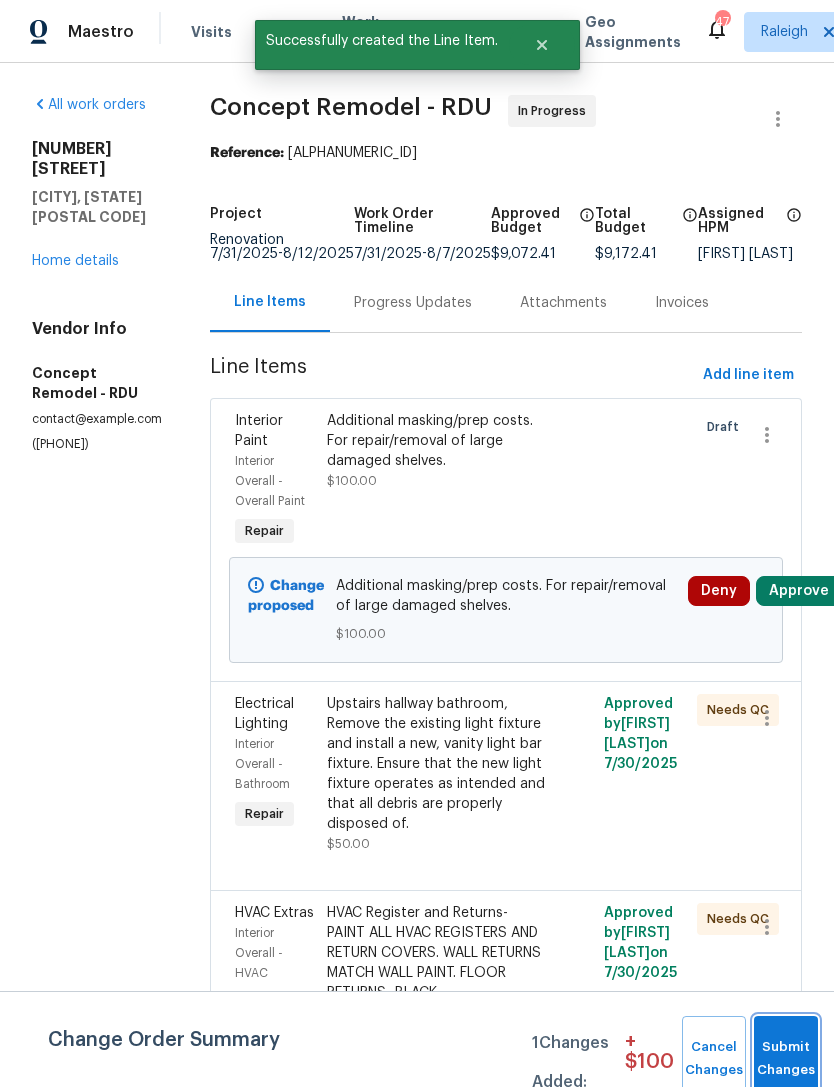 click on "Submit Changes" at bounding box center [786, 1059] 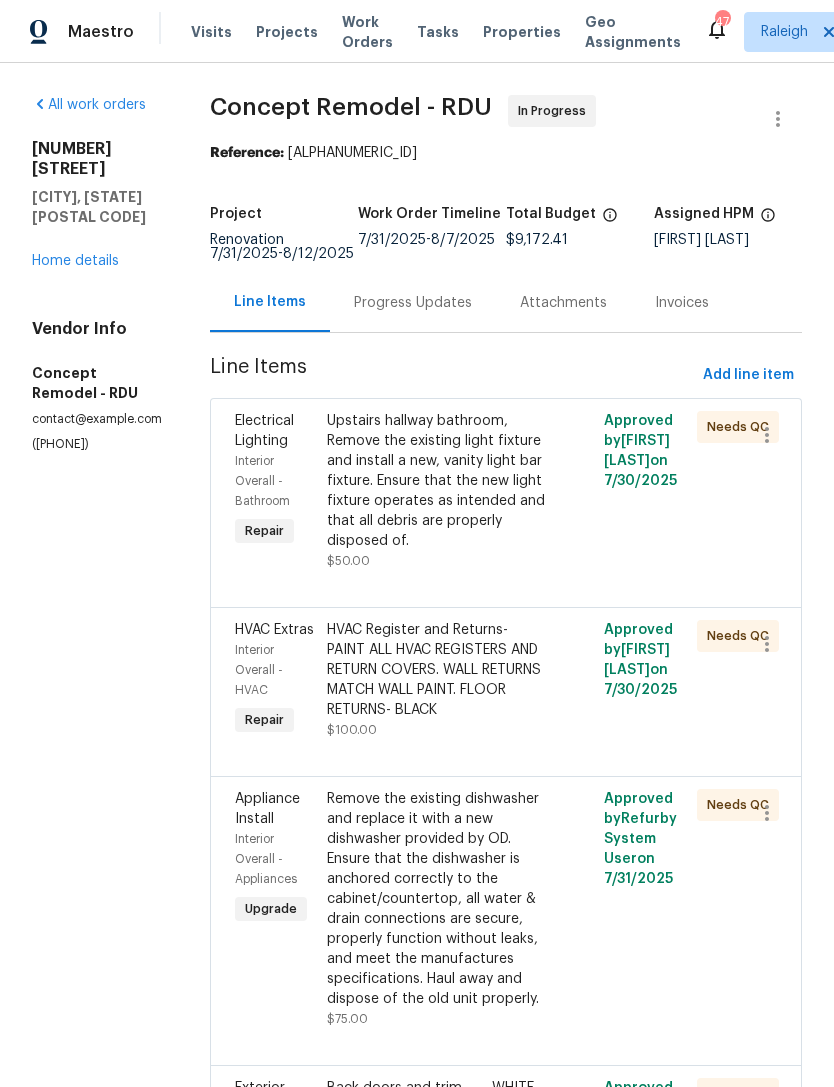 click on "Home details" at bounding box center (75, 261) 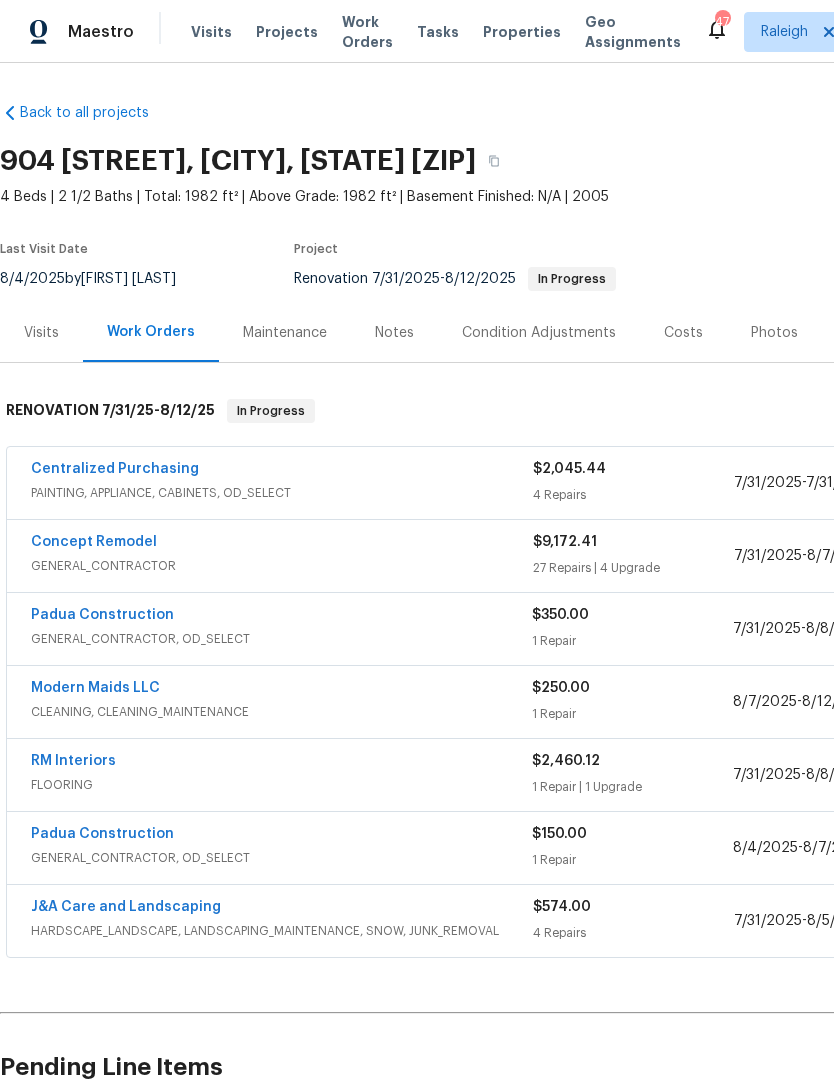 click on "Costs" at bounding box center (683, 333) 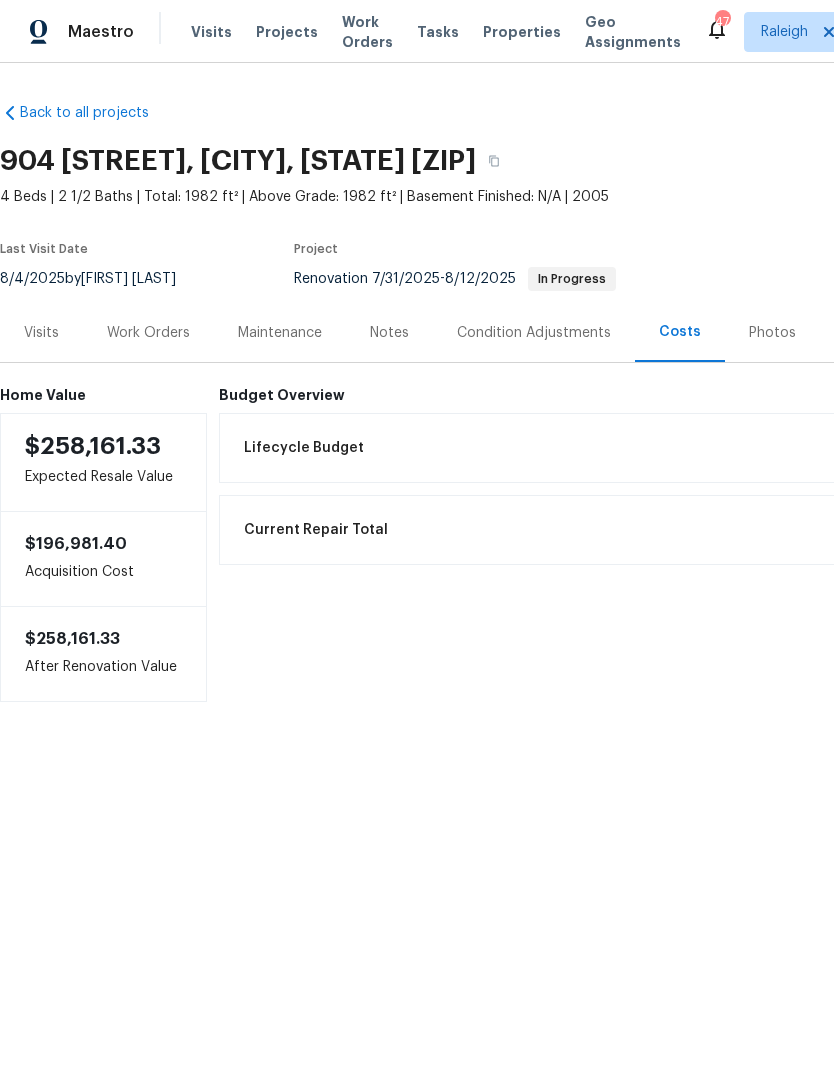 scroll, scrollTop: 0, scrollLeft: 0, axis: both 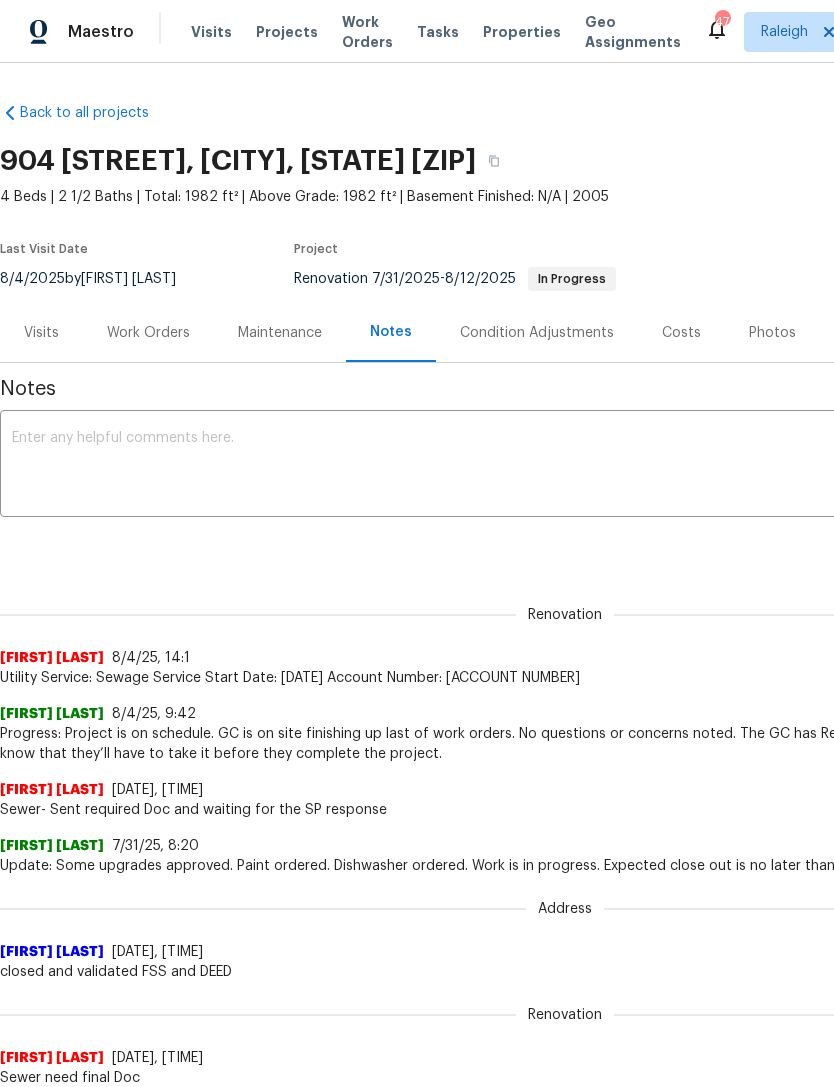 click on "Work Orders" at bounding box center (148, 333) 